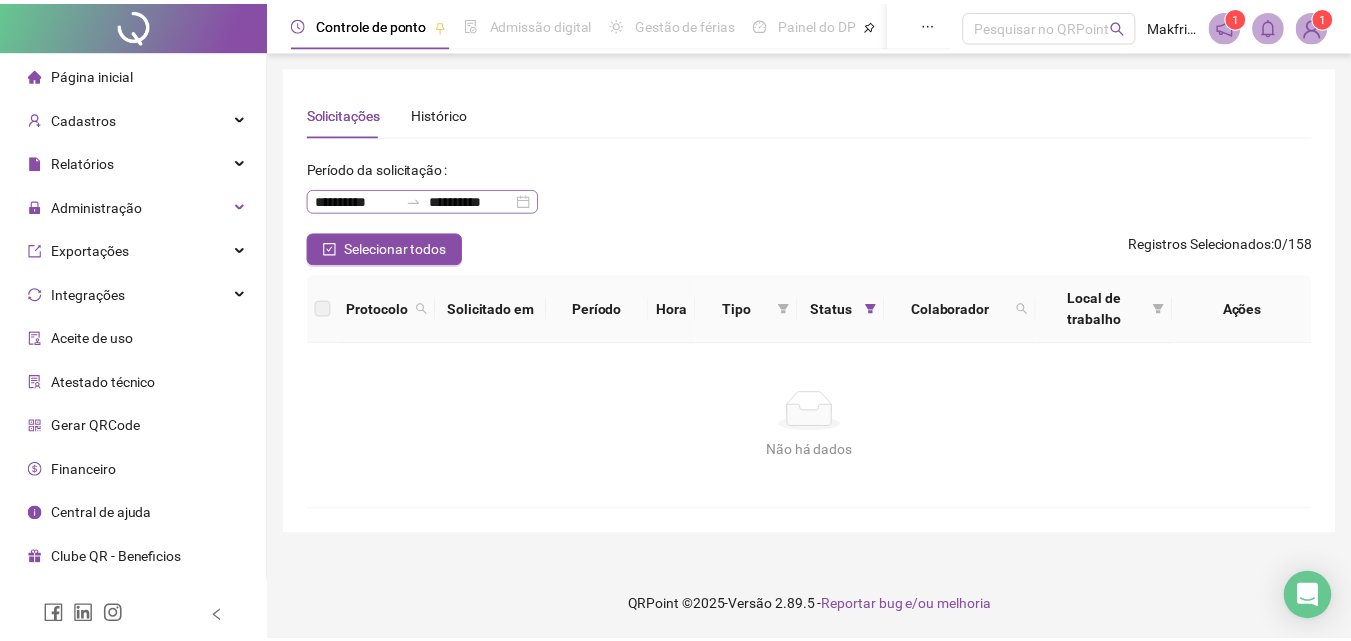scroll, scrollTop: 0, scrollLeft: 0, axis: both 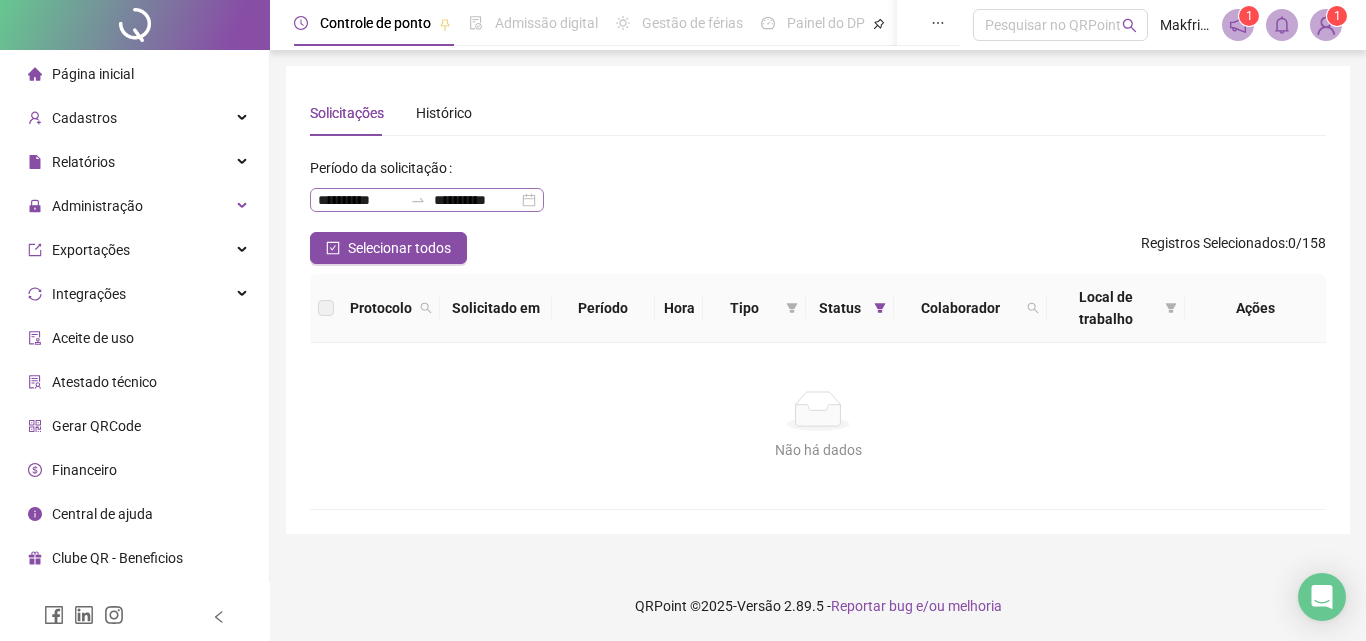 click on "**********" at bounding box center (427, 200) 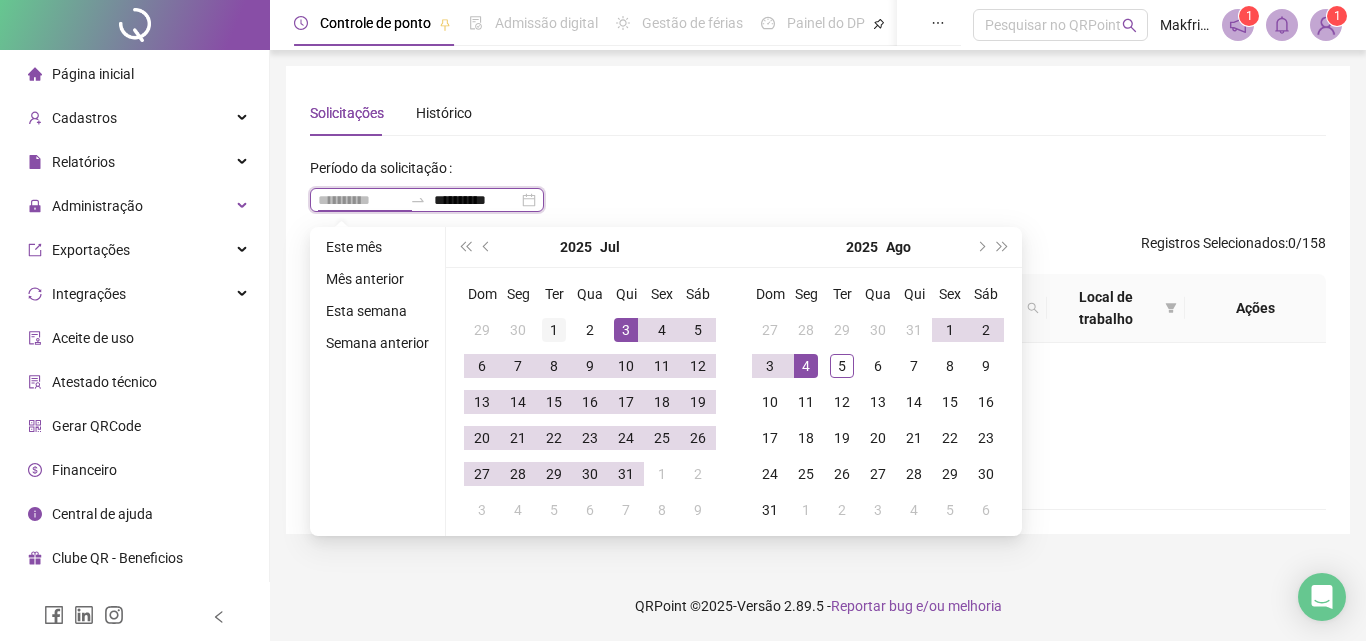 type on "**********" 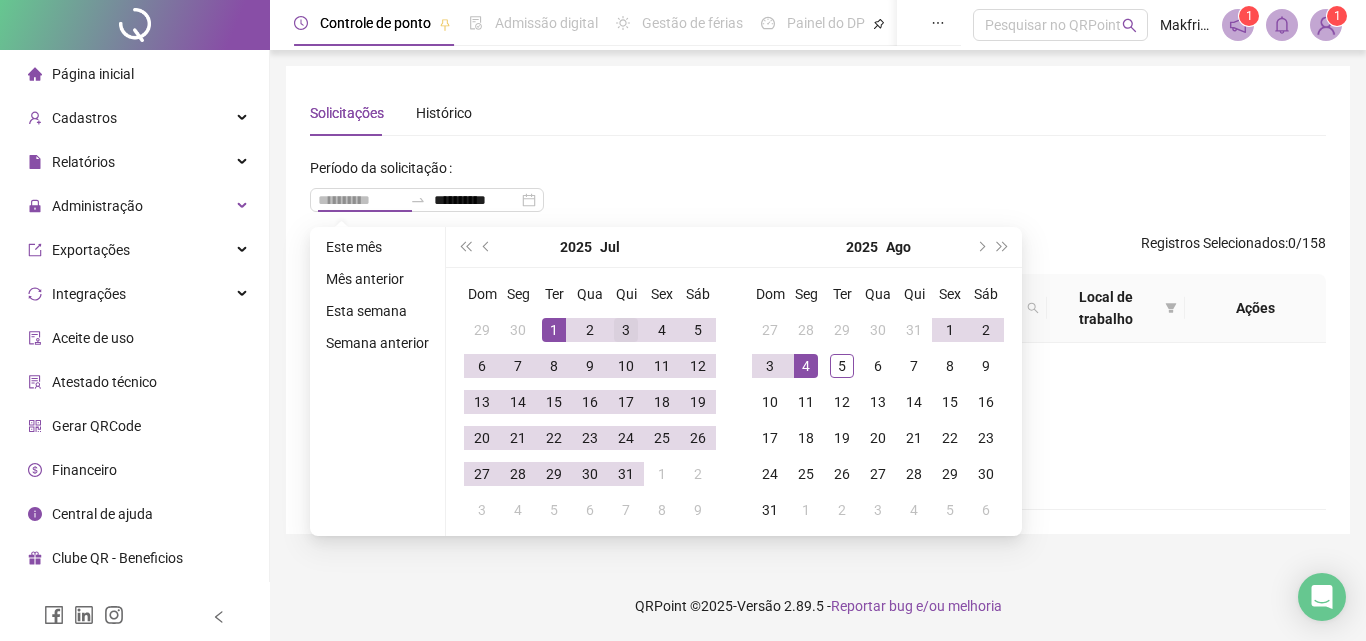 drag, startPoint x: 556, startPoint y: 332, endPoint x: 630, endPoint y: 345, distance: 75.13322 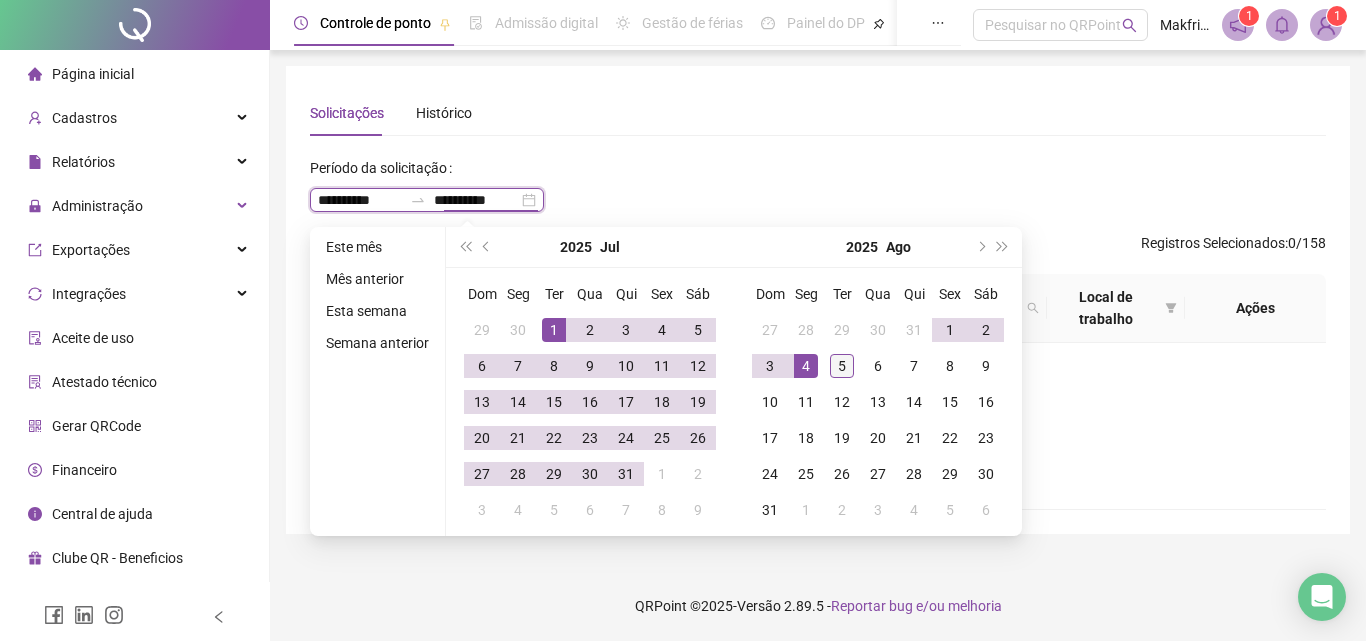 type on "**********" 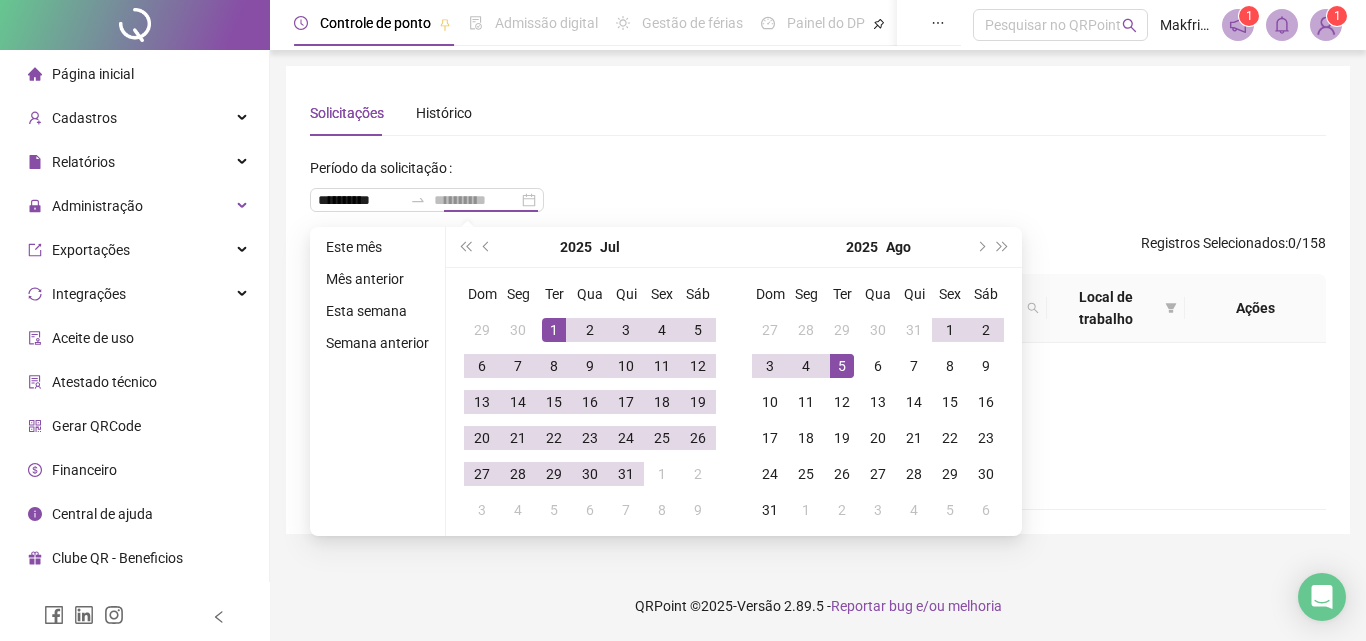 click on "5" at bounding box center (842, 366) 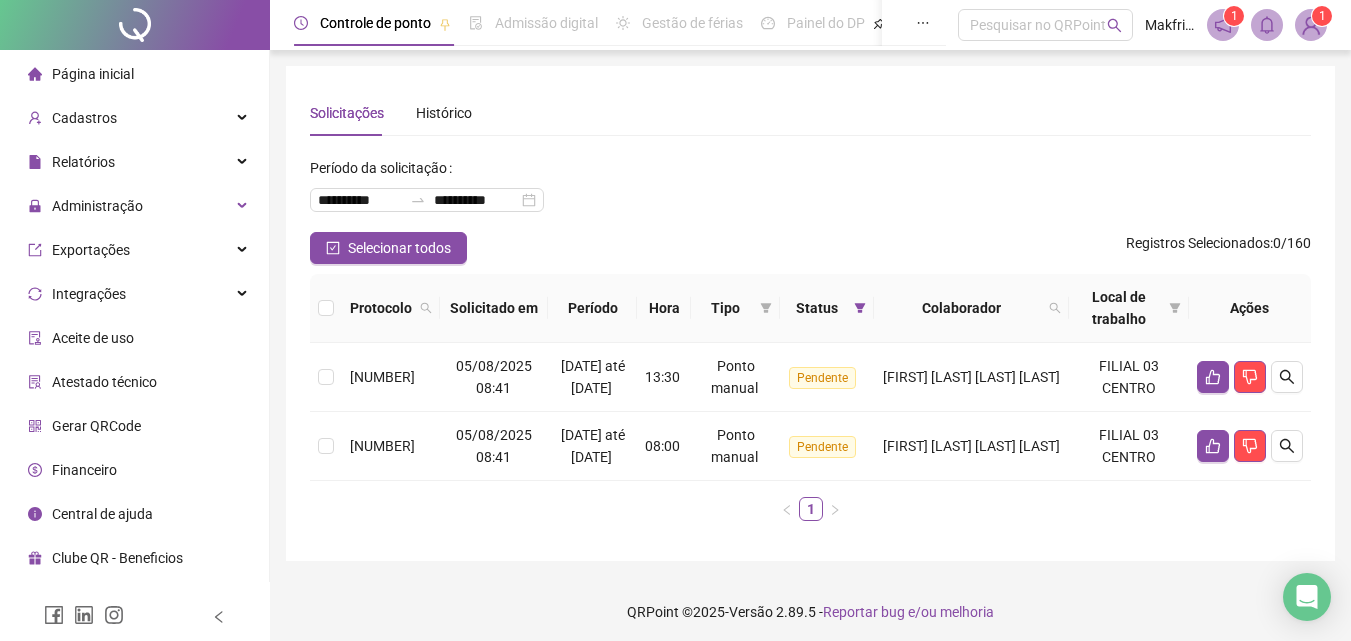 click on "**********" at bounding box center [810, 313] 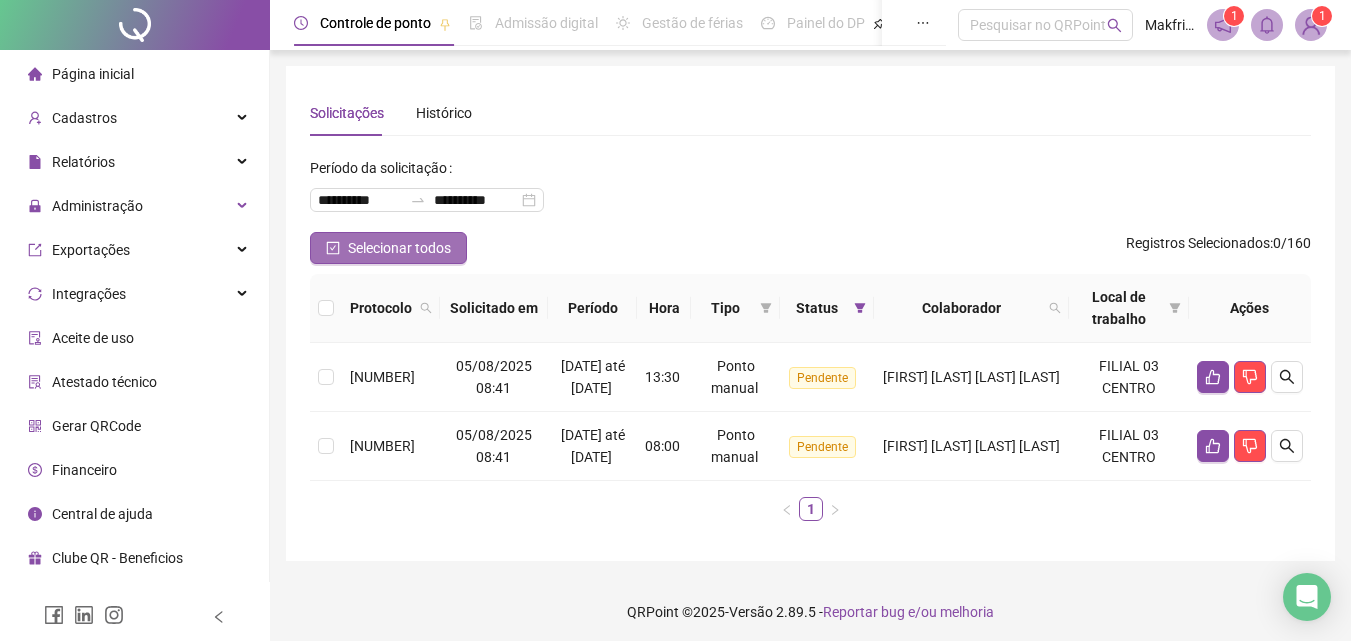 click on "Selecionar todos" at bounding box center (399, 248) 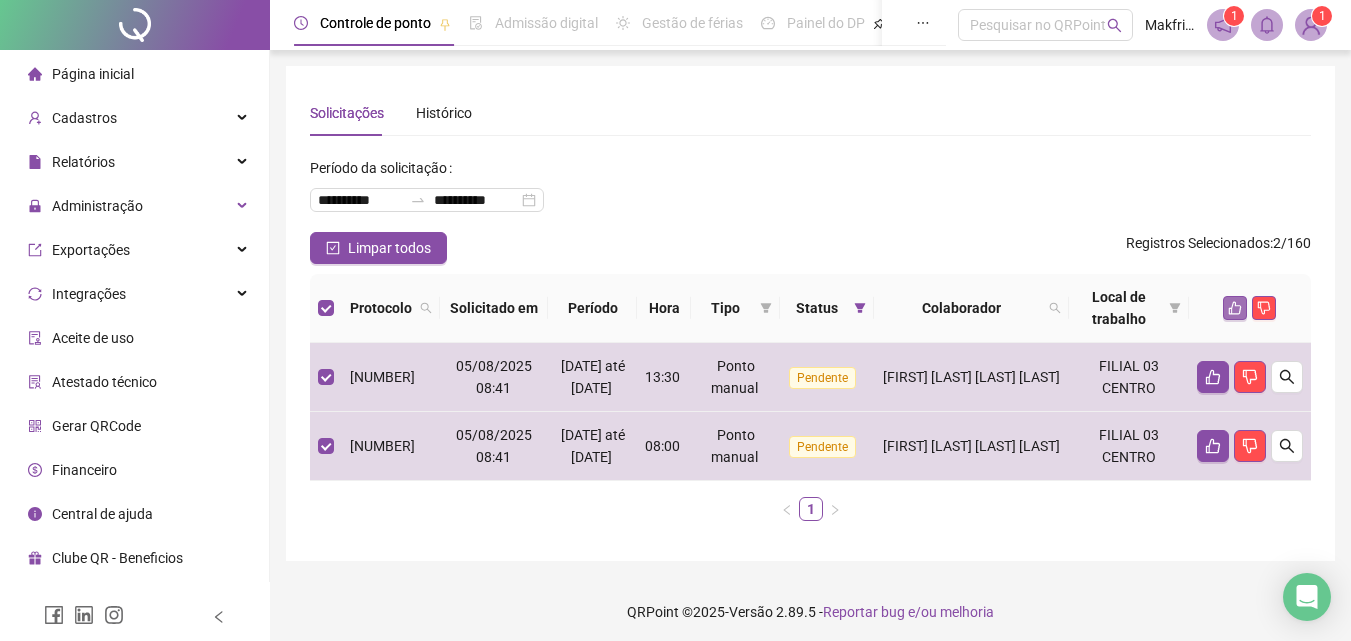 click 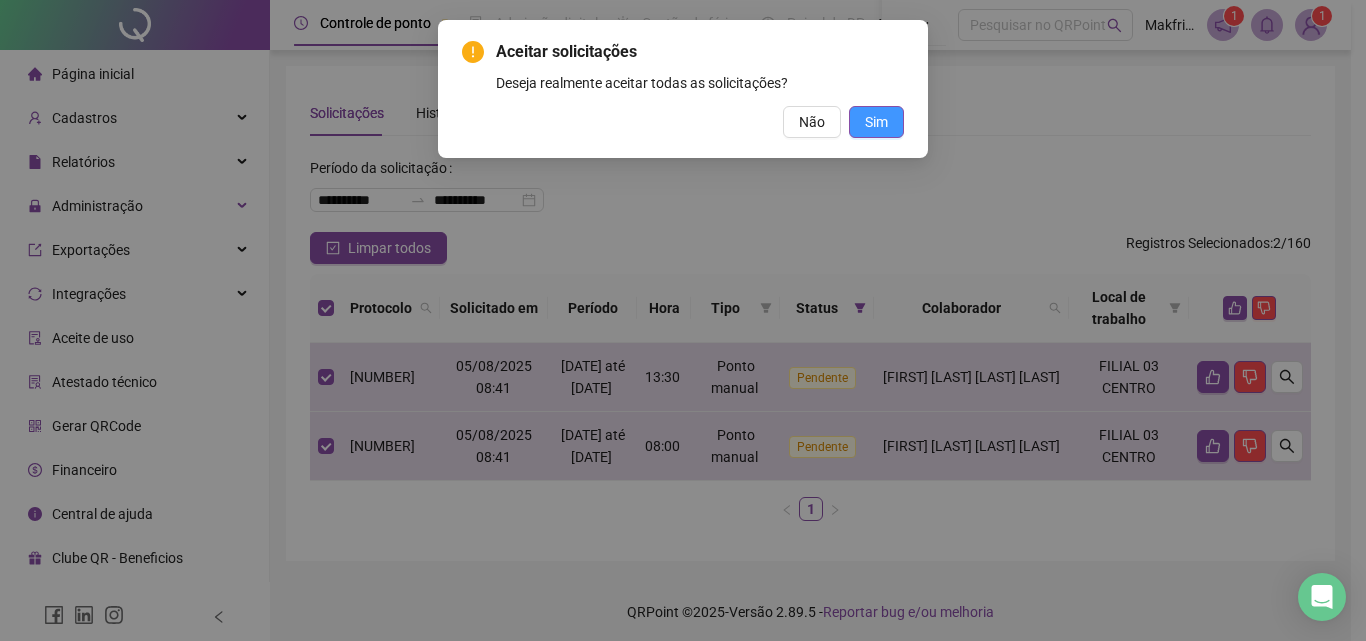 click on "Sim" at bounding box center (876, 122) 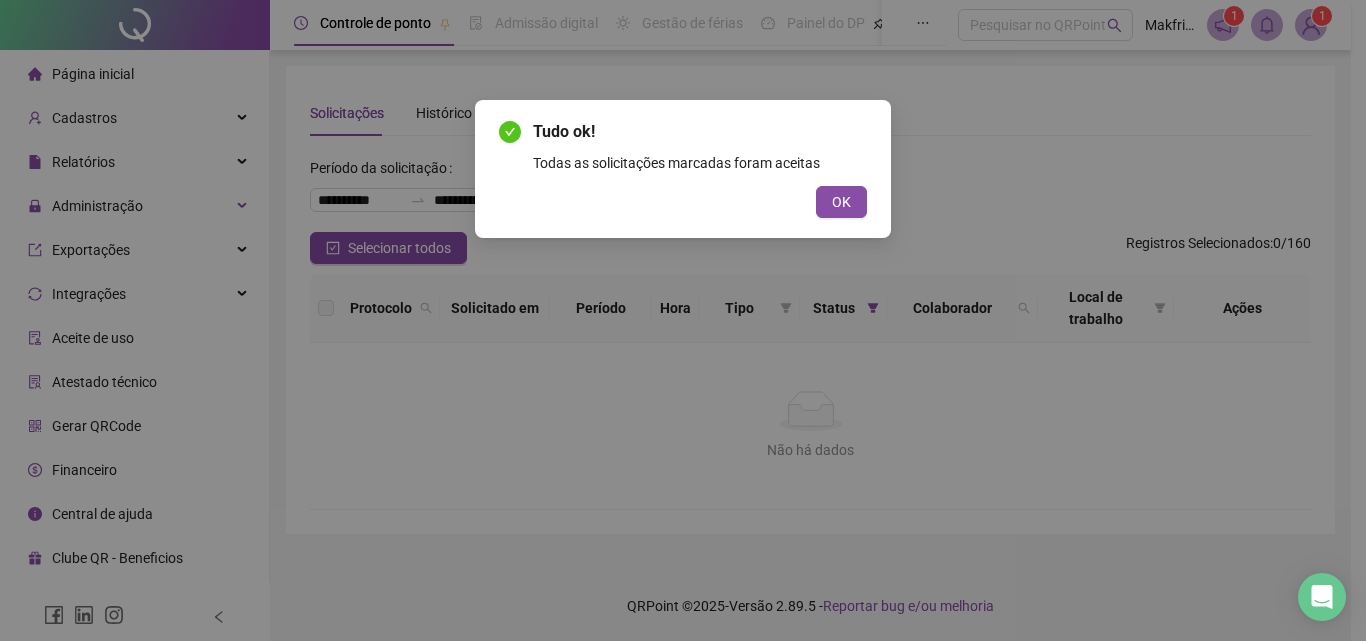 click on "Tudo ok! Todas as solicitações marcadas foram aceitas OK" at bounding box center (683, 169) 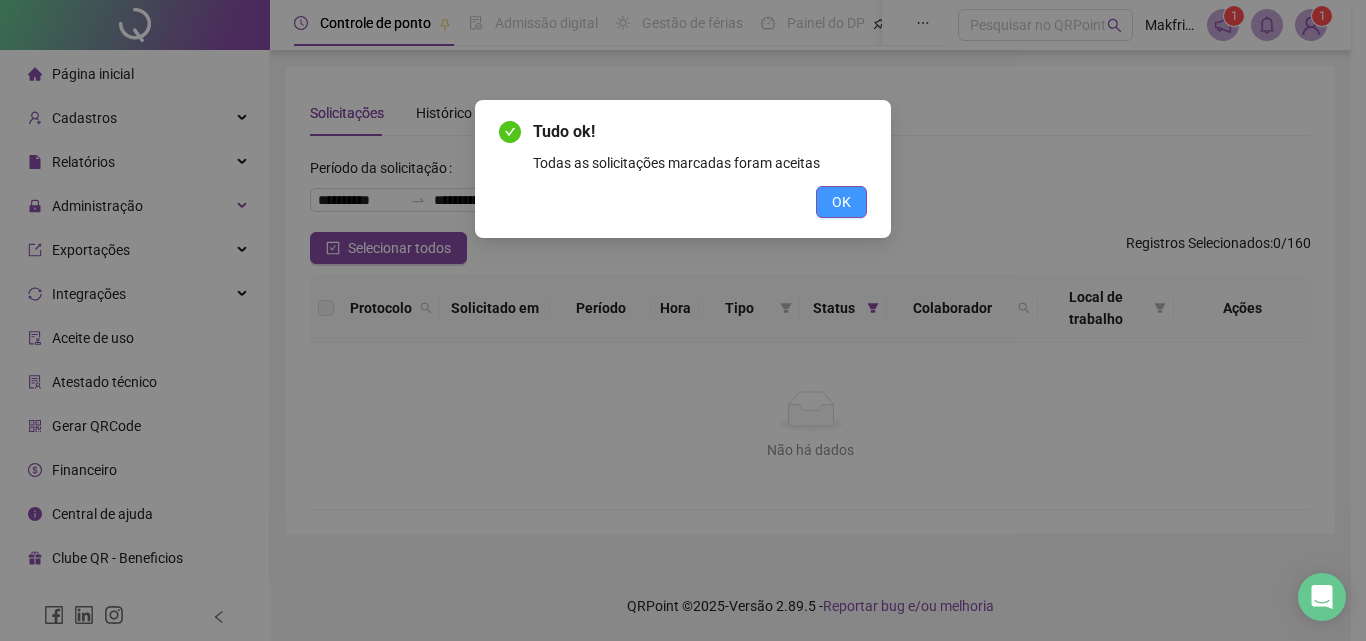 click on "OK" at bounding box center (841, 202) 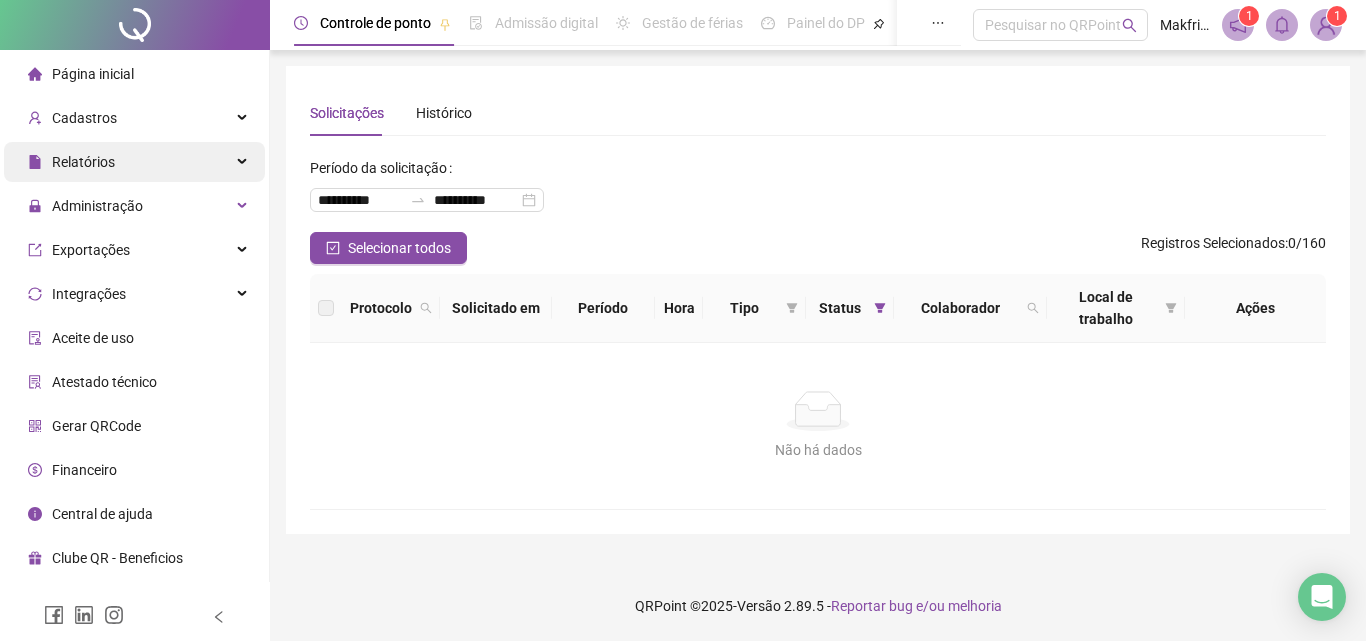 click on "Relatórios" at bounding box center [83, 162] 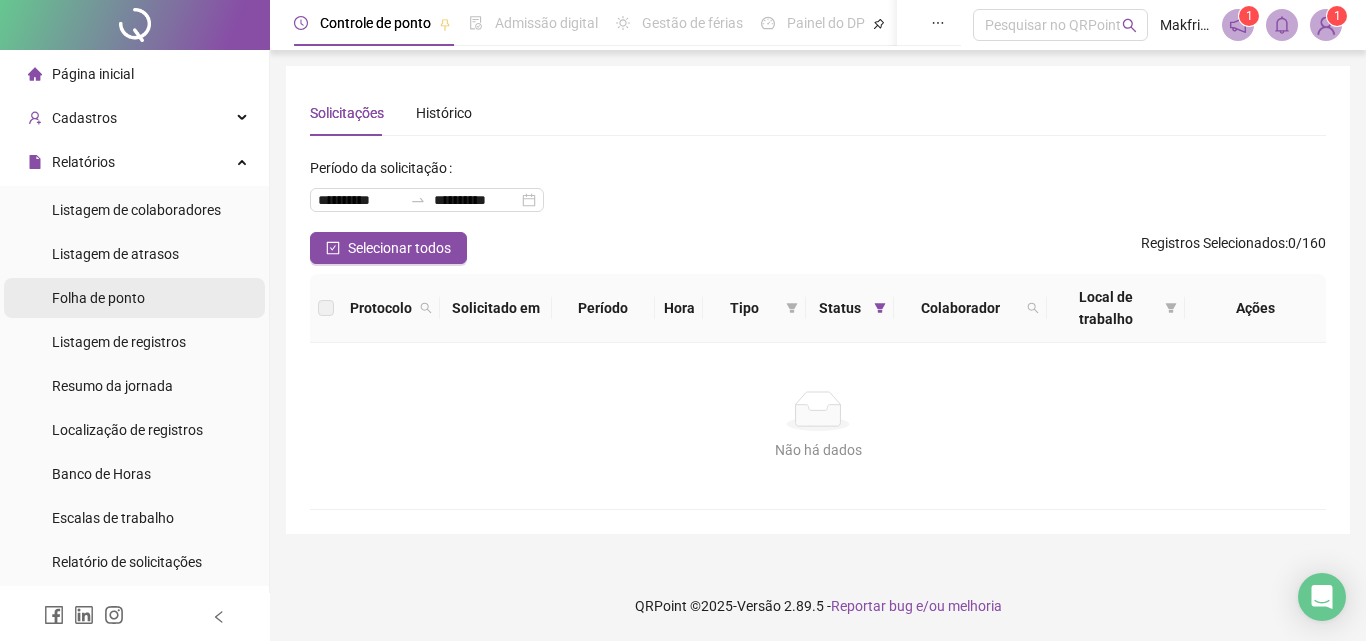 click on "Folha de ponto" at bounding box center [98, 298] 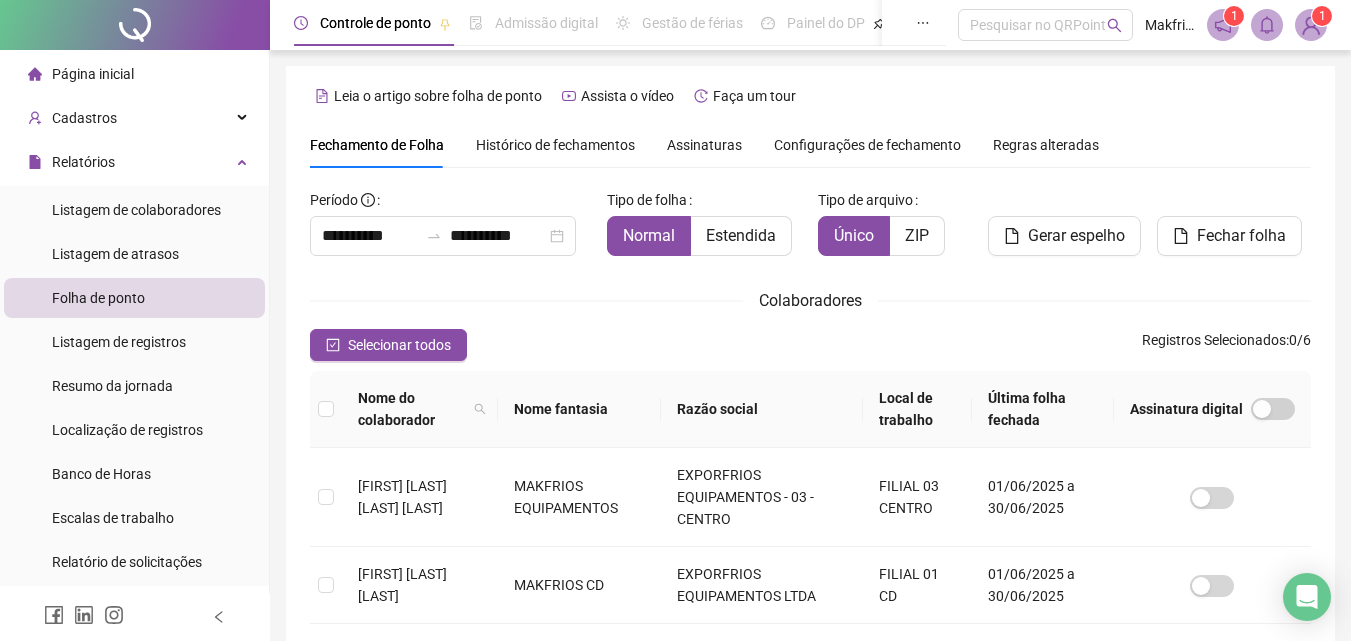 scroll, scrollTop: 89, scrollLeft: 0, axis: vertical 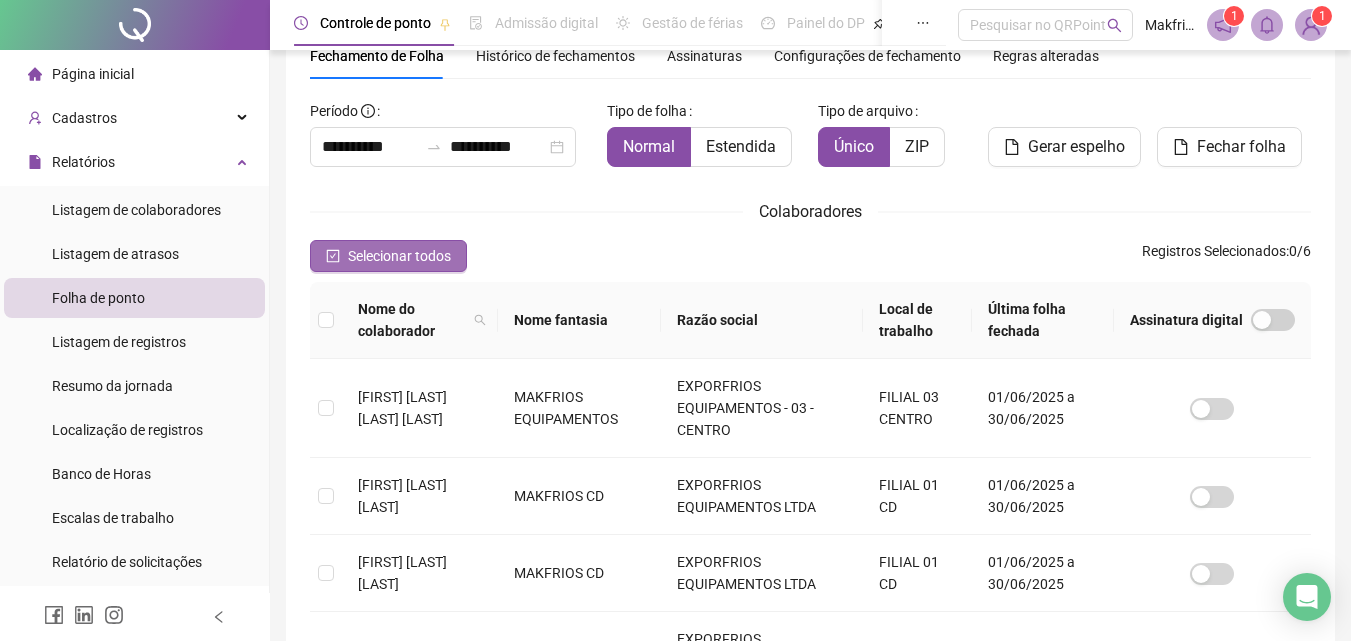 click on "Selecionar todos" at bounding box center (388, 256) 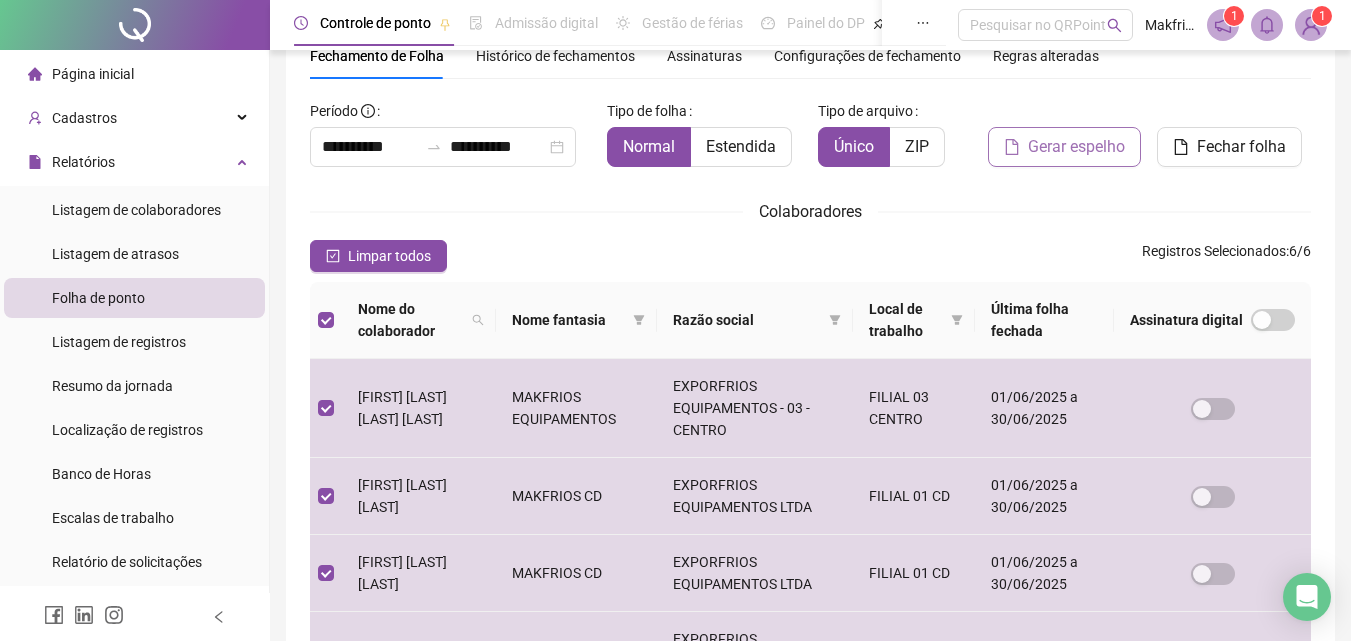 click on "Gerar espelho" at bounding box center [1076, 147] 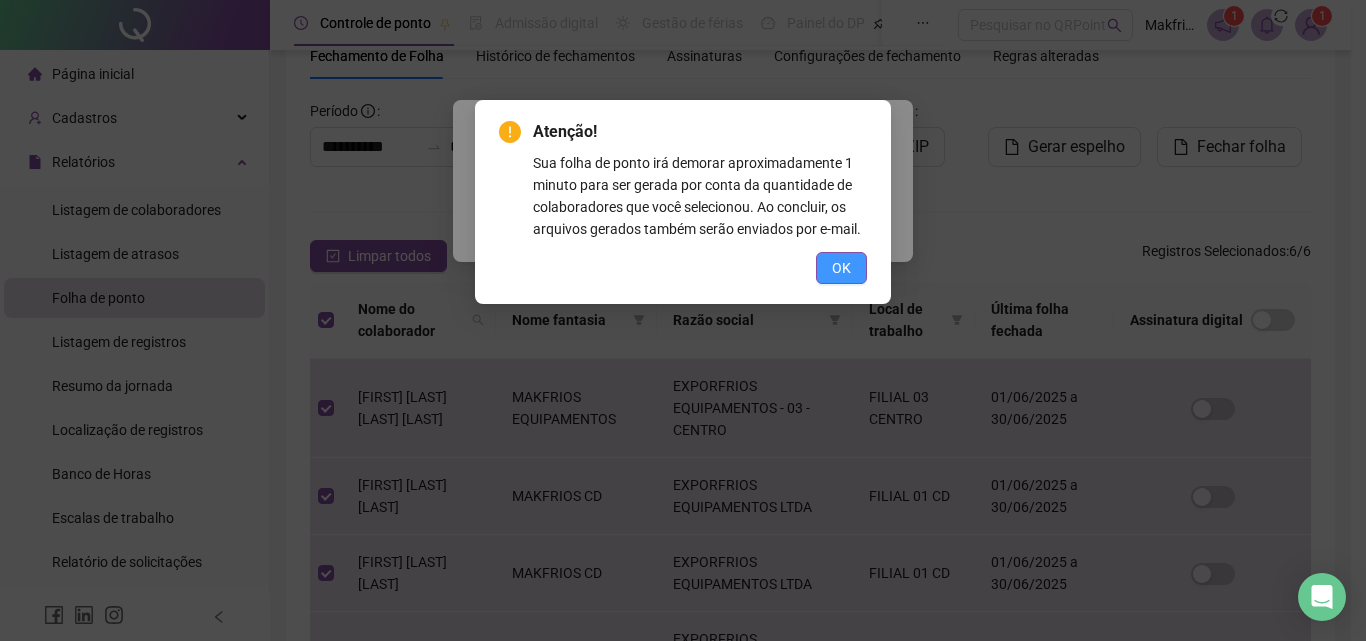 click on "OK" at bounding box center (841, 268) 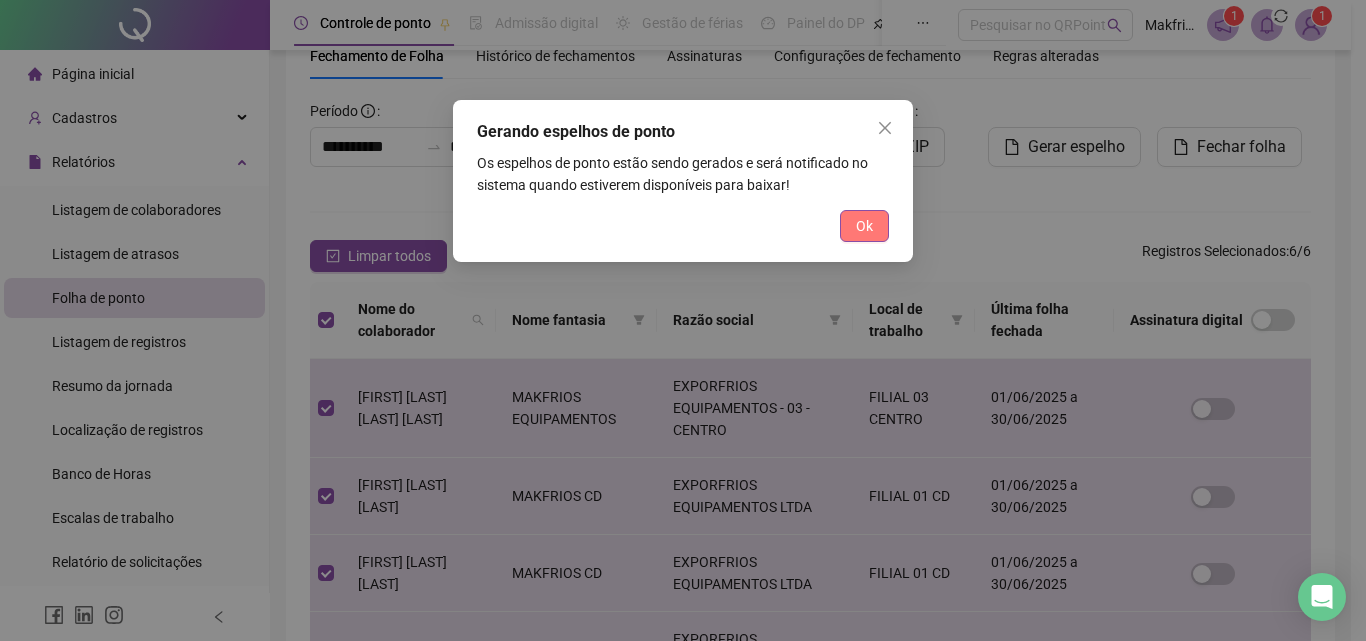 click on "Ok" at bounding box center (864, 226) 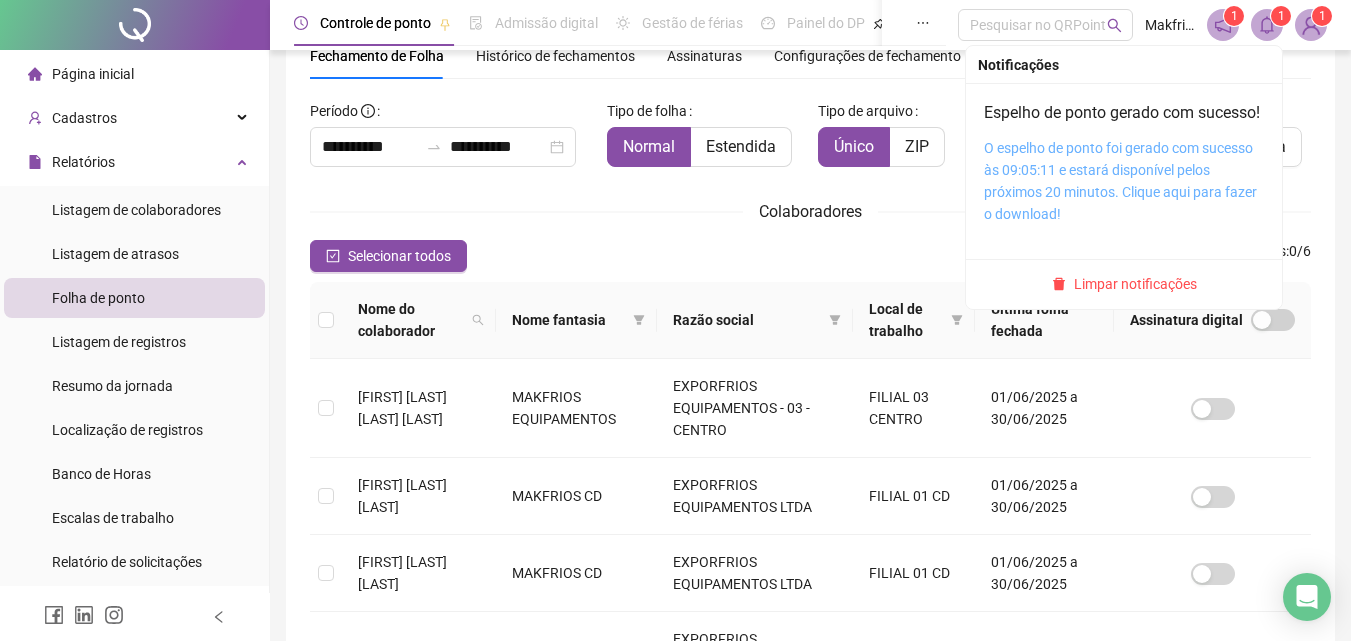 click on "O espelho de ponto foi gerado com sucesso às 09:05:11 e estará disponível pelos próximos 20 minutos.
Clique aqui para fazer o download!" at bounding box center [1120, 181] 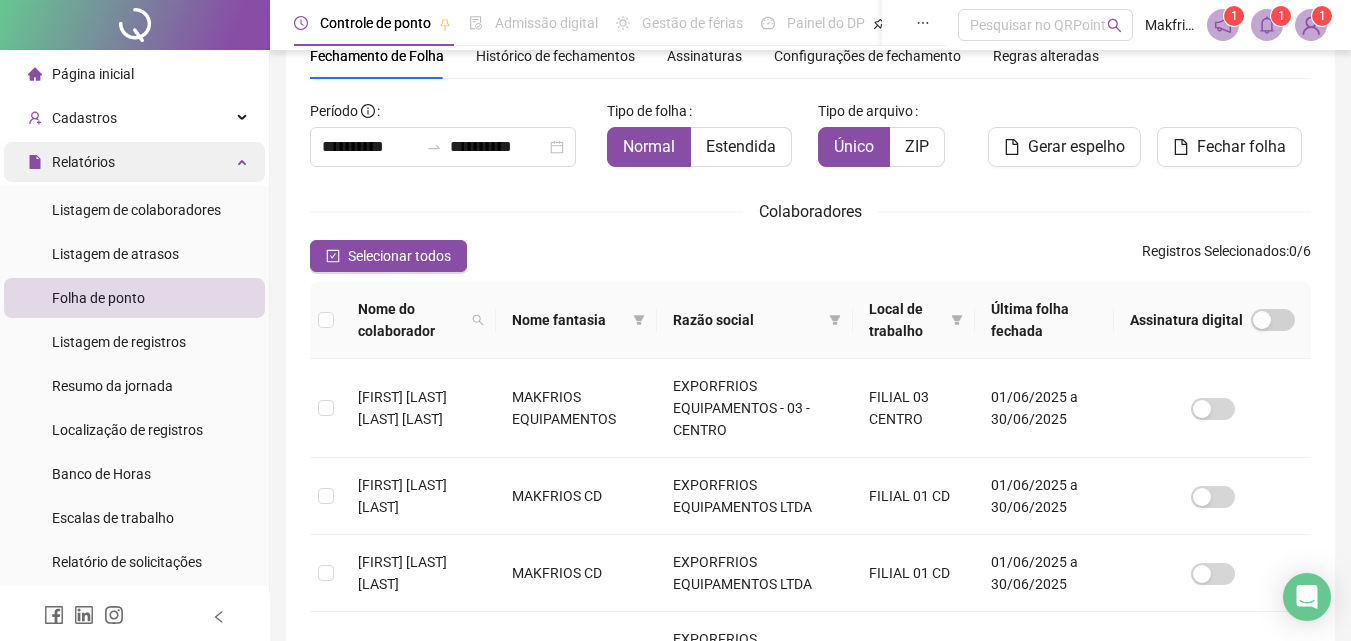 click on "Relatórios" at bounding box center (134, 162) 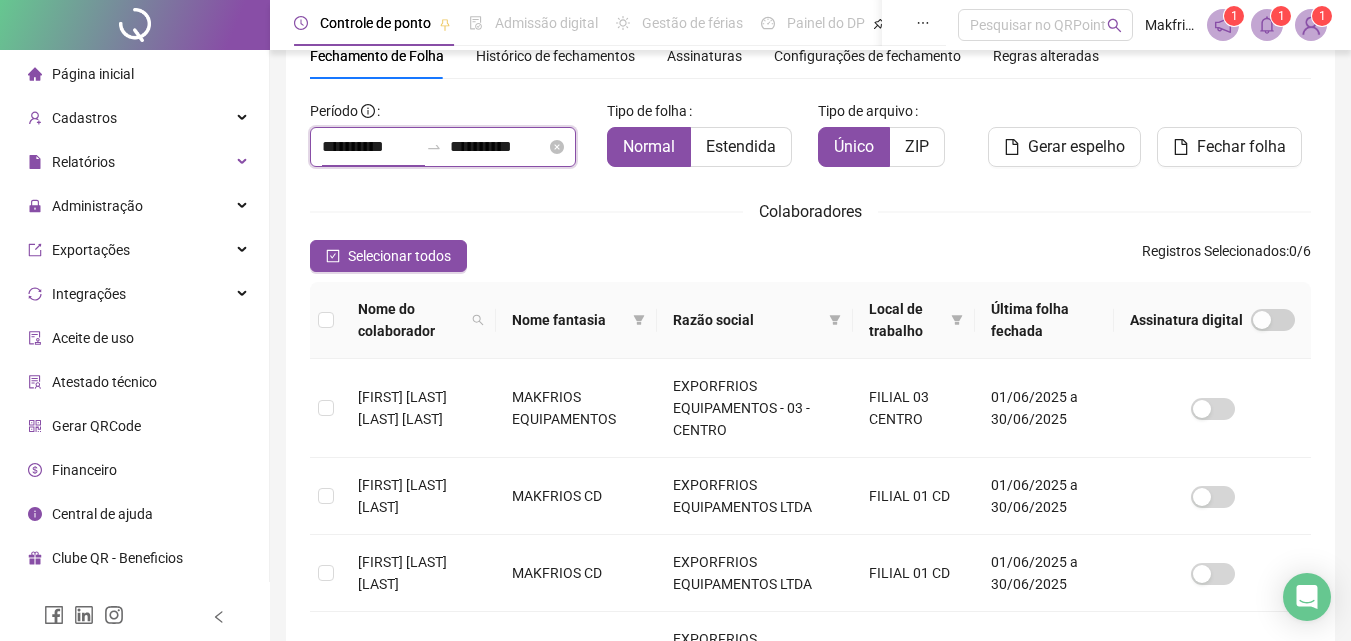 click on "**********" at bounding box center (370, 147) 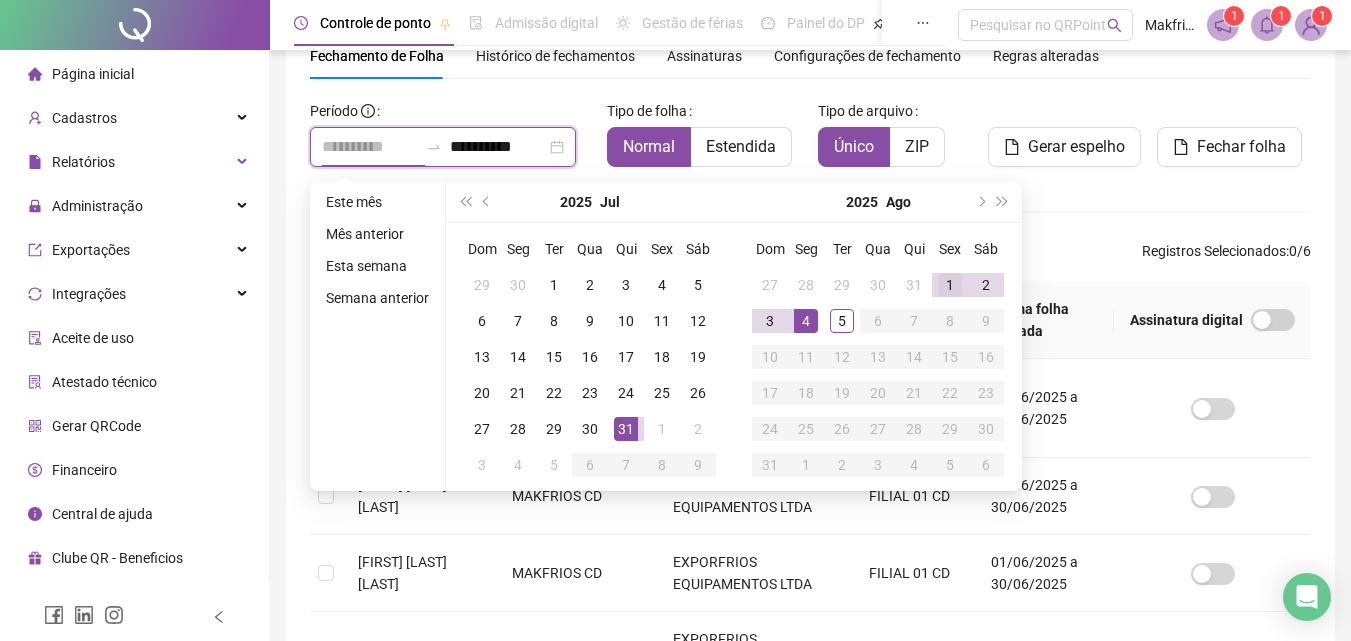 type on "**********" 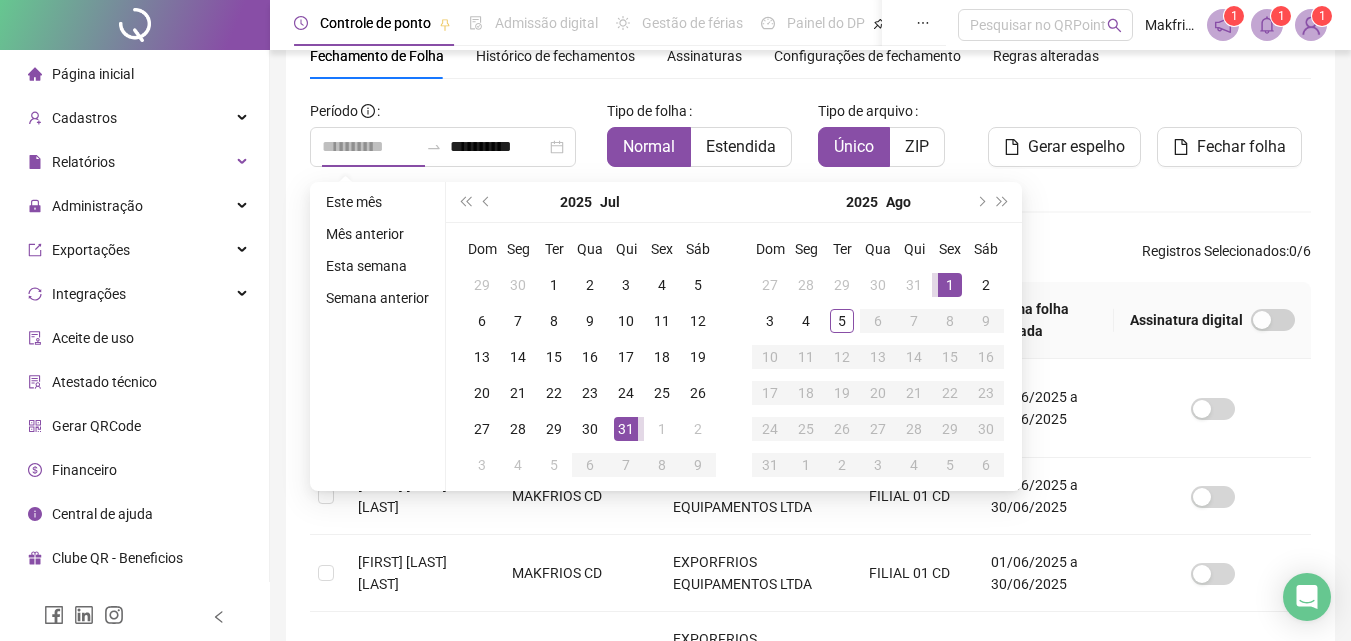 click on "1" at bounding box center [950, 285] 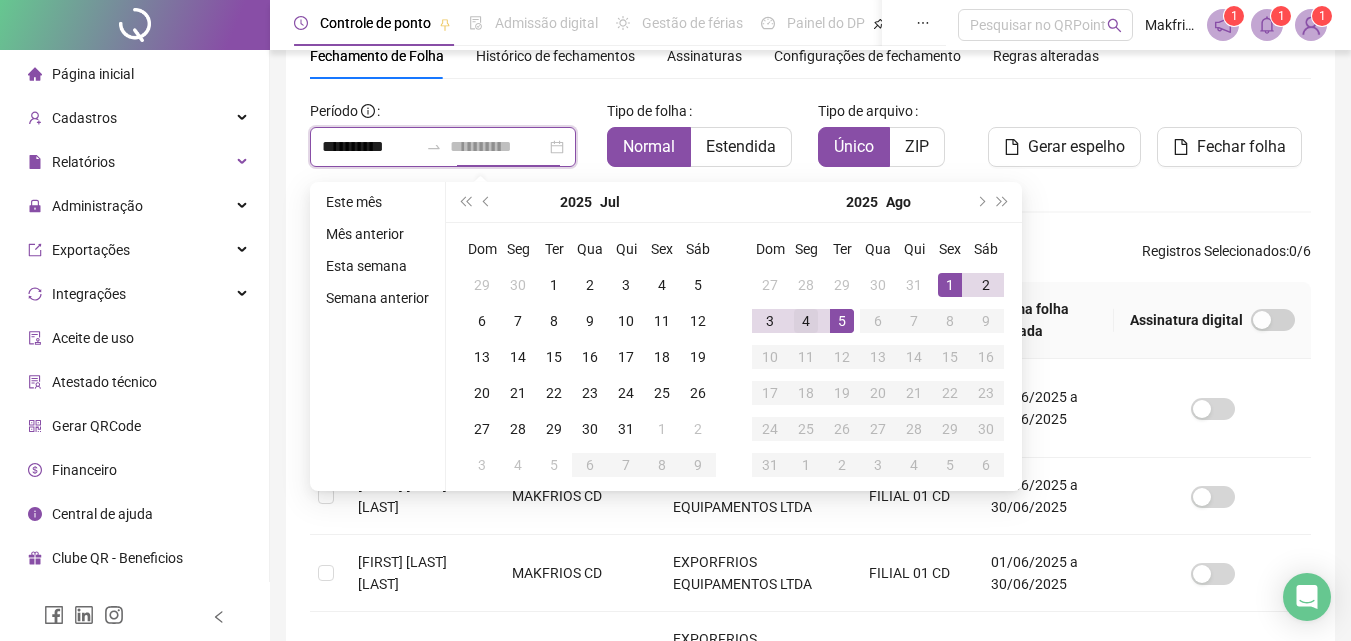 type on "**********" 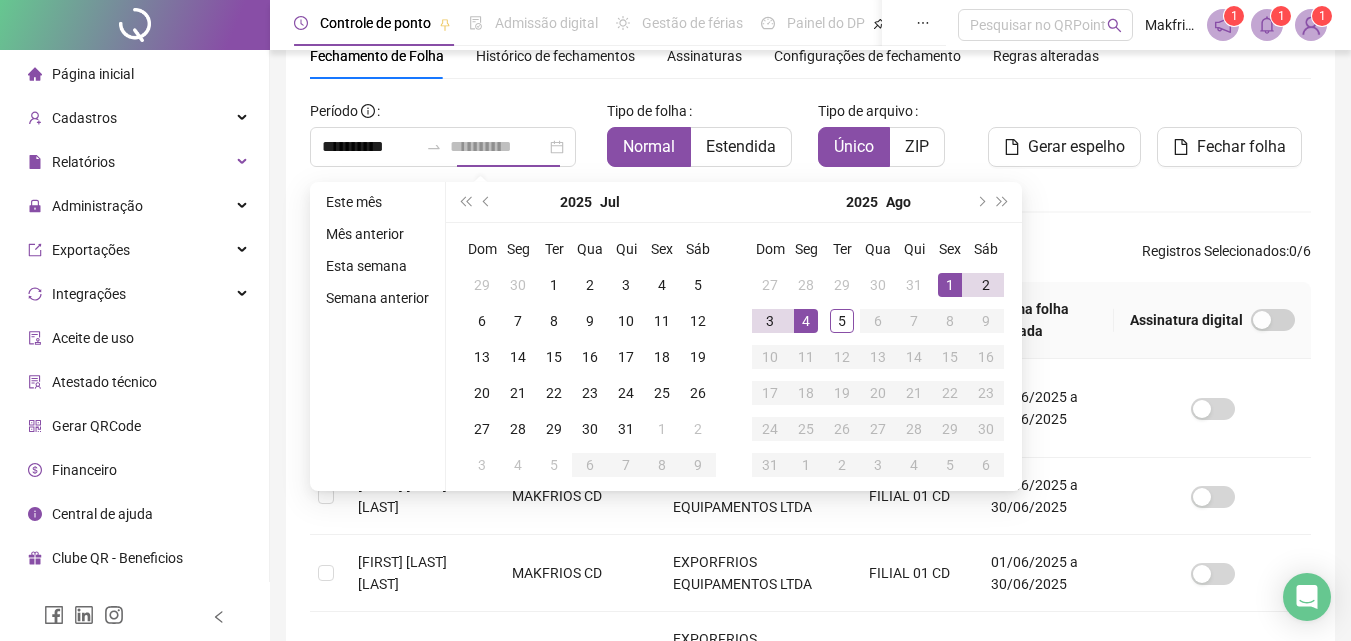 click on "4" at bounding box center [806, 321] 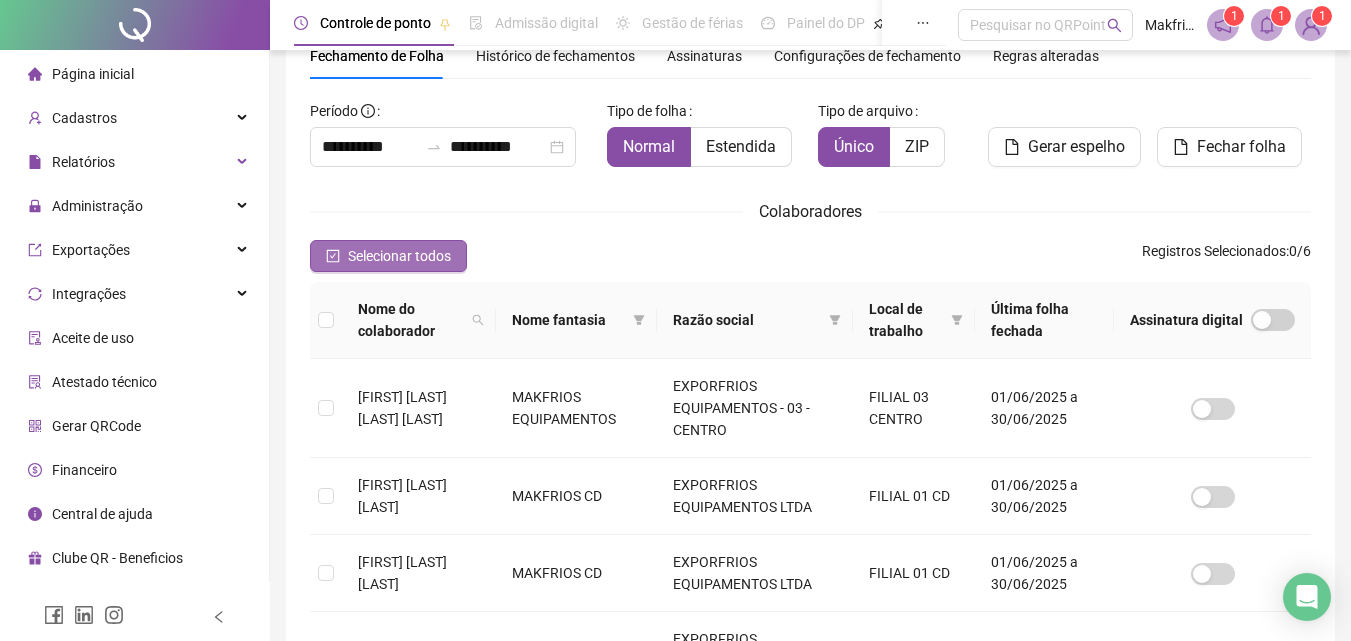 click on "Selecionar todos" at bounding box center (399, 256) 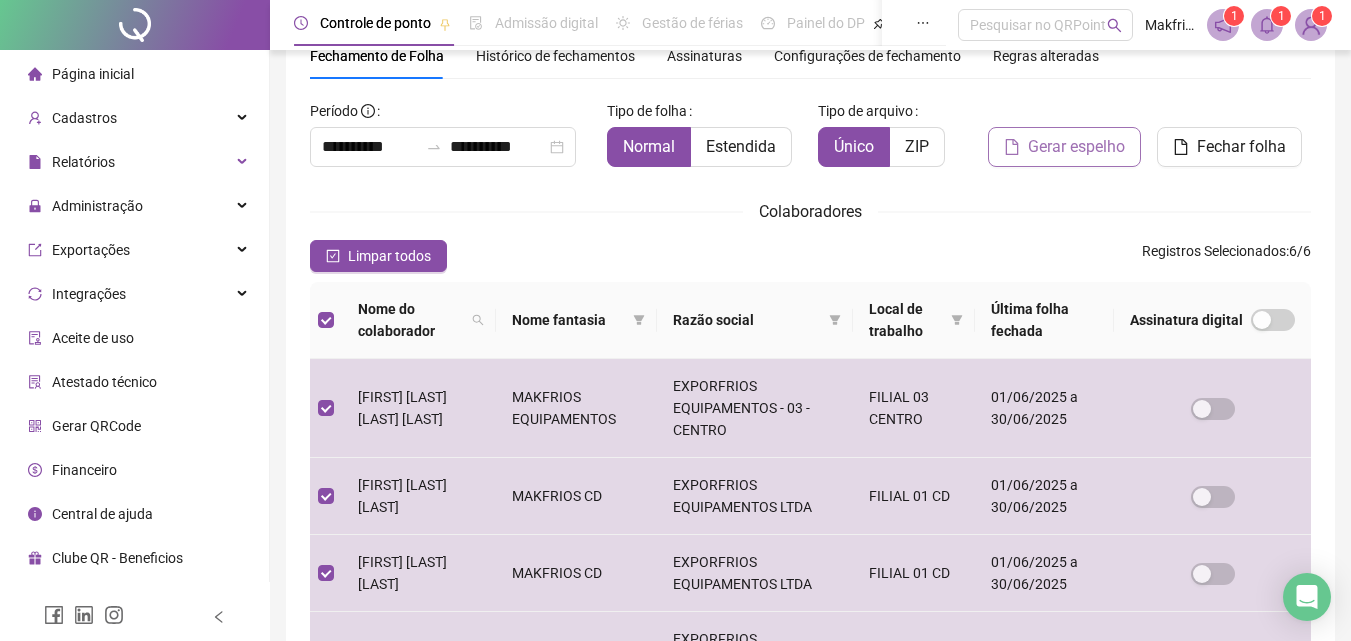 click on "Gerar espelho" at bounding box center [1076, 147] 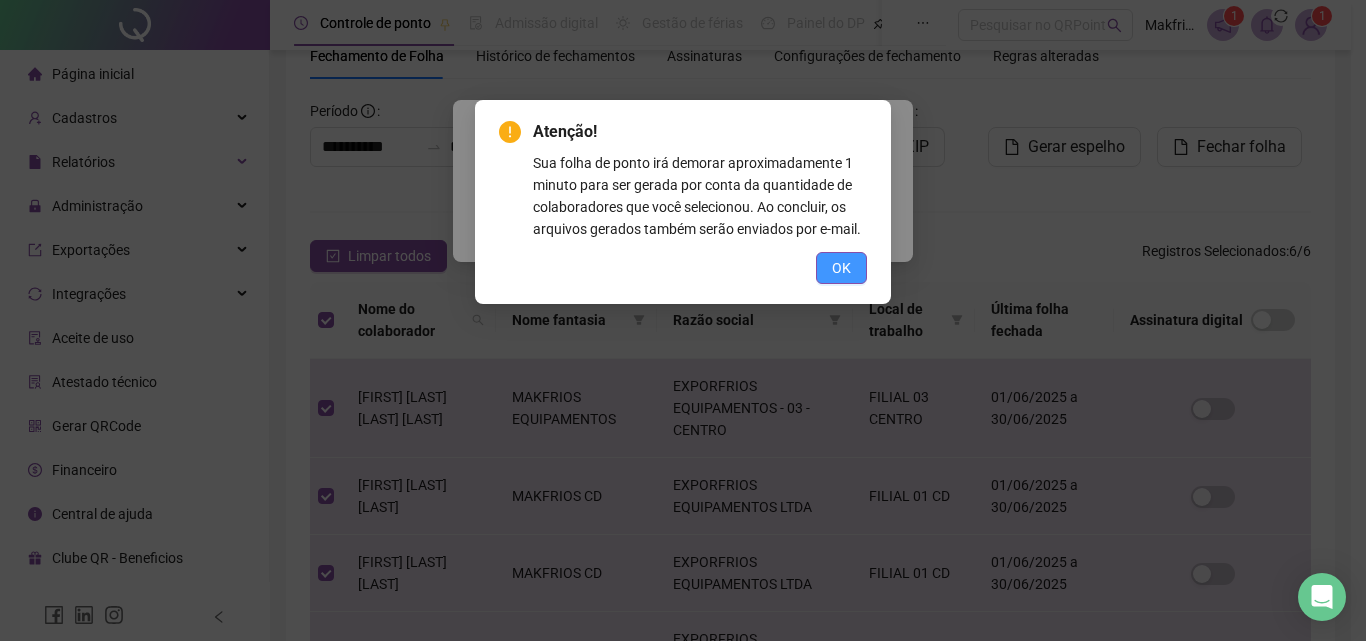 click on "OK" at bounding box center [841, 268] 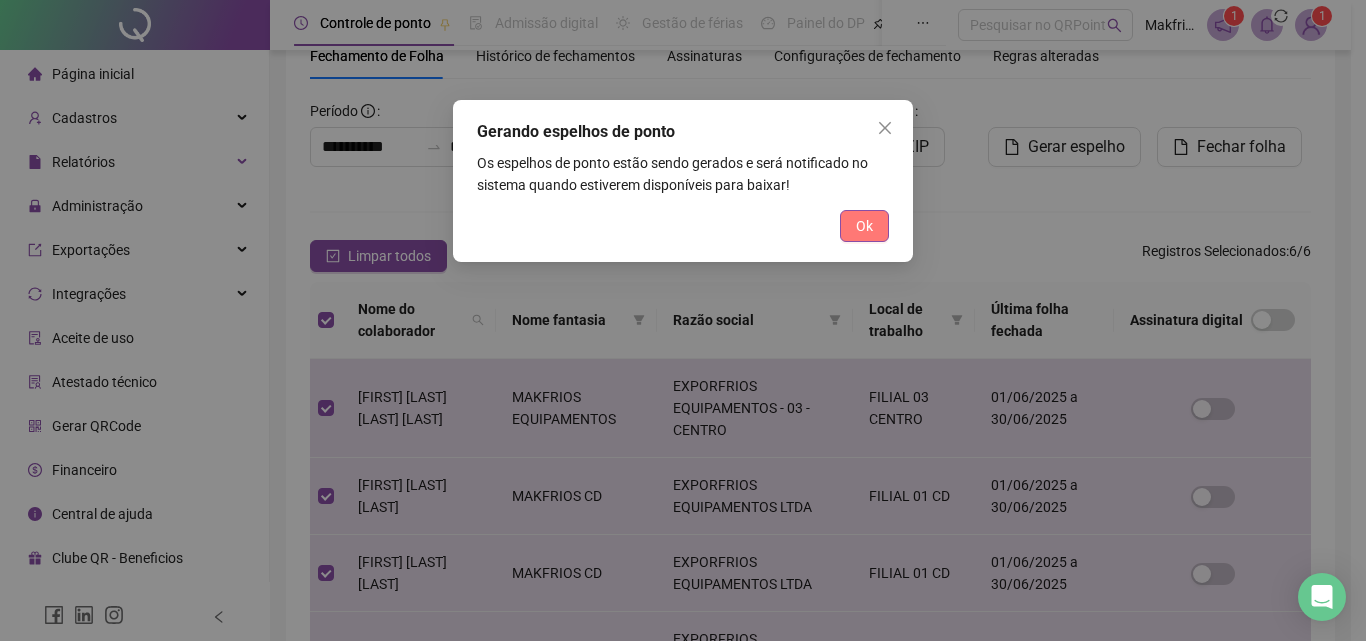 click on "Ok" at bounding box center [864, 226] 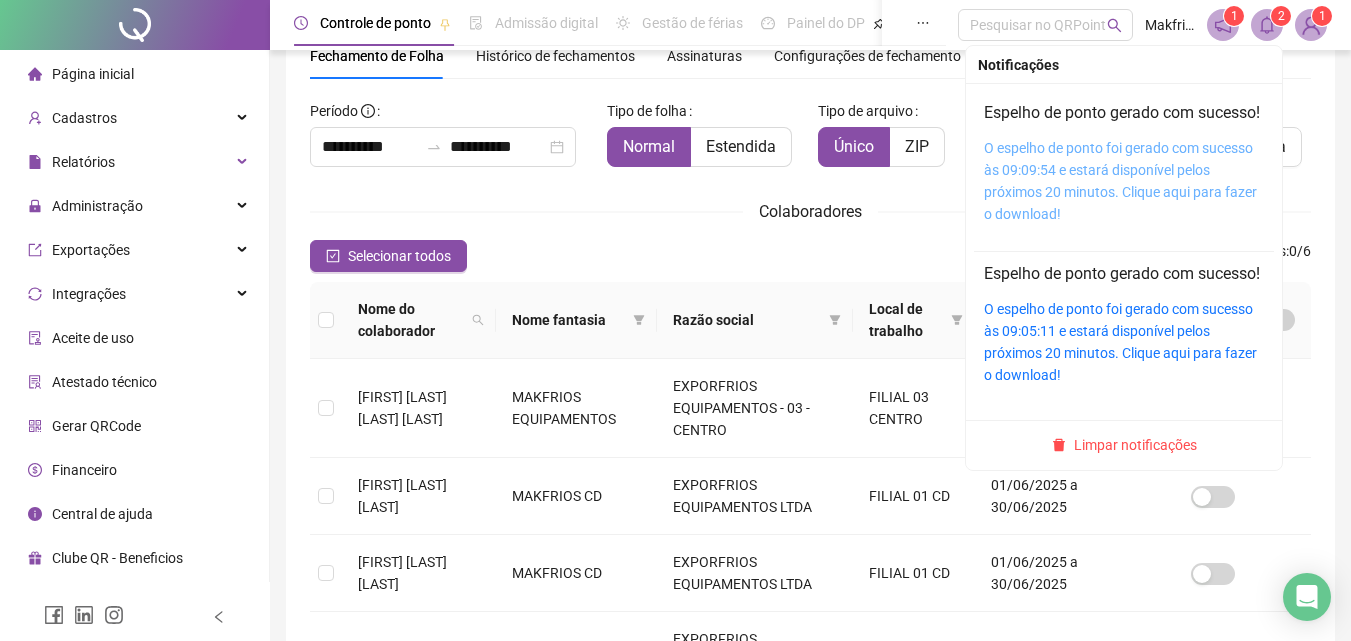 click on "O espelho de ponto foi gerado com sucesso às 09:09:54 e estará disponível pelos próximos 20 minutos.
Clique aqui para fazer o download!" at bounding box center (1120, 181) 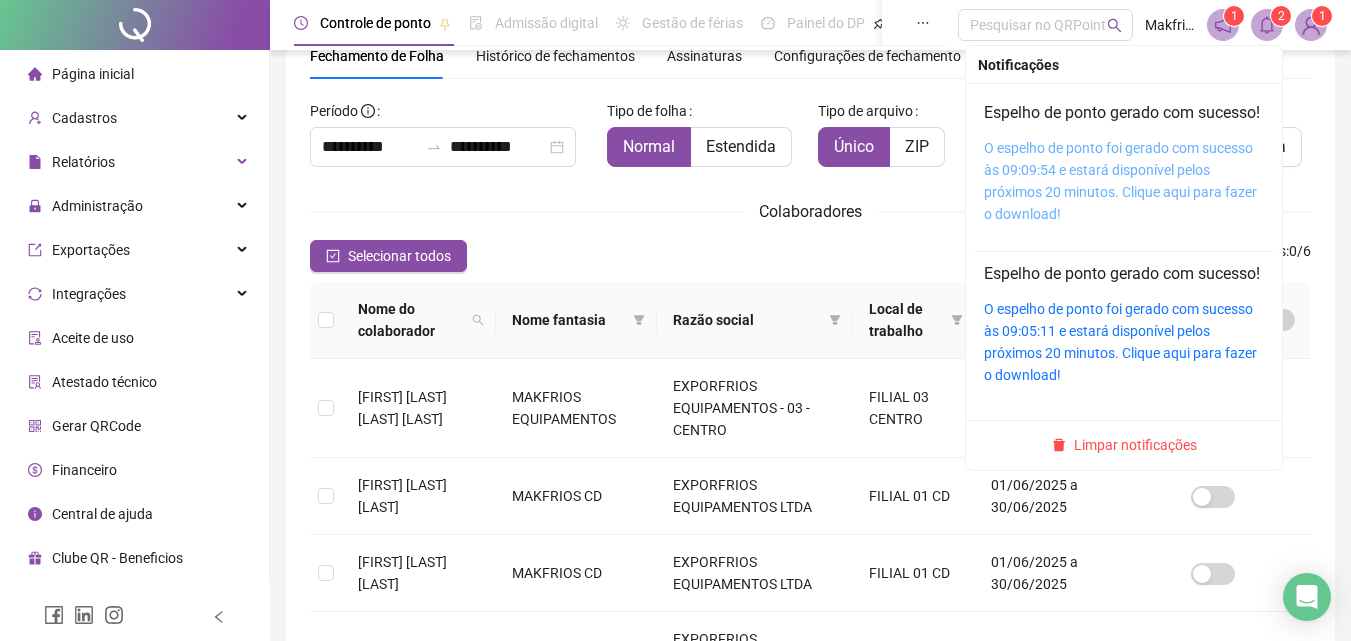 click on "O espelho de ponto foi gerado com sucesso às 09:09:54 e estará disponível pelos próximos 20 minutos.
Clique aqui para fazer o download!" at bounding box center [1120, 181] 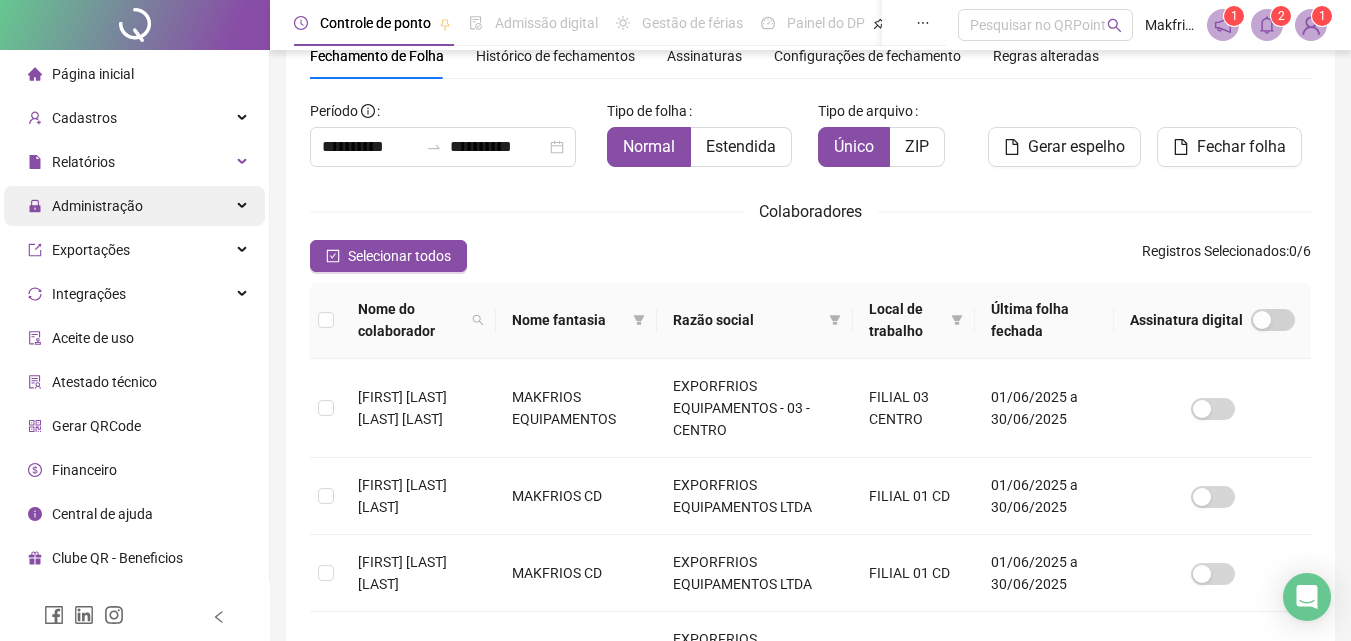 click on "Administração" at bounding box center [134, 206] 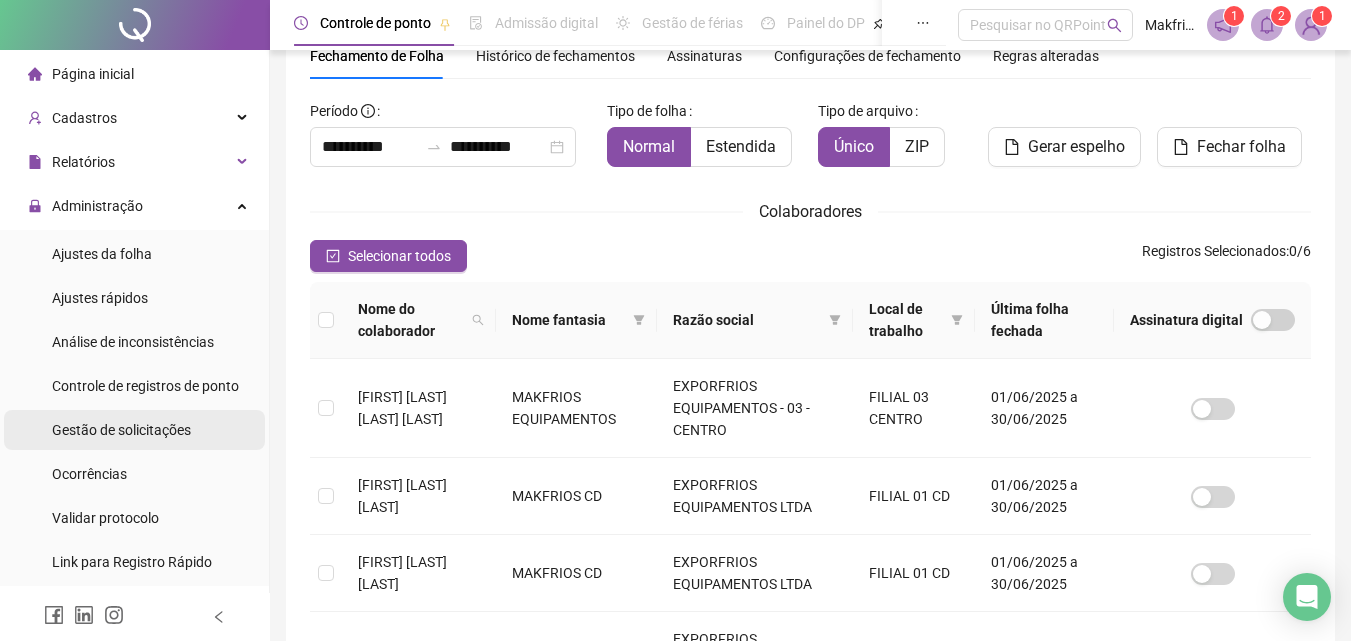 click on "Gestão de solicitações" at bounding box center [121, 430] 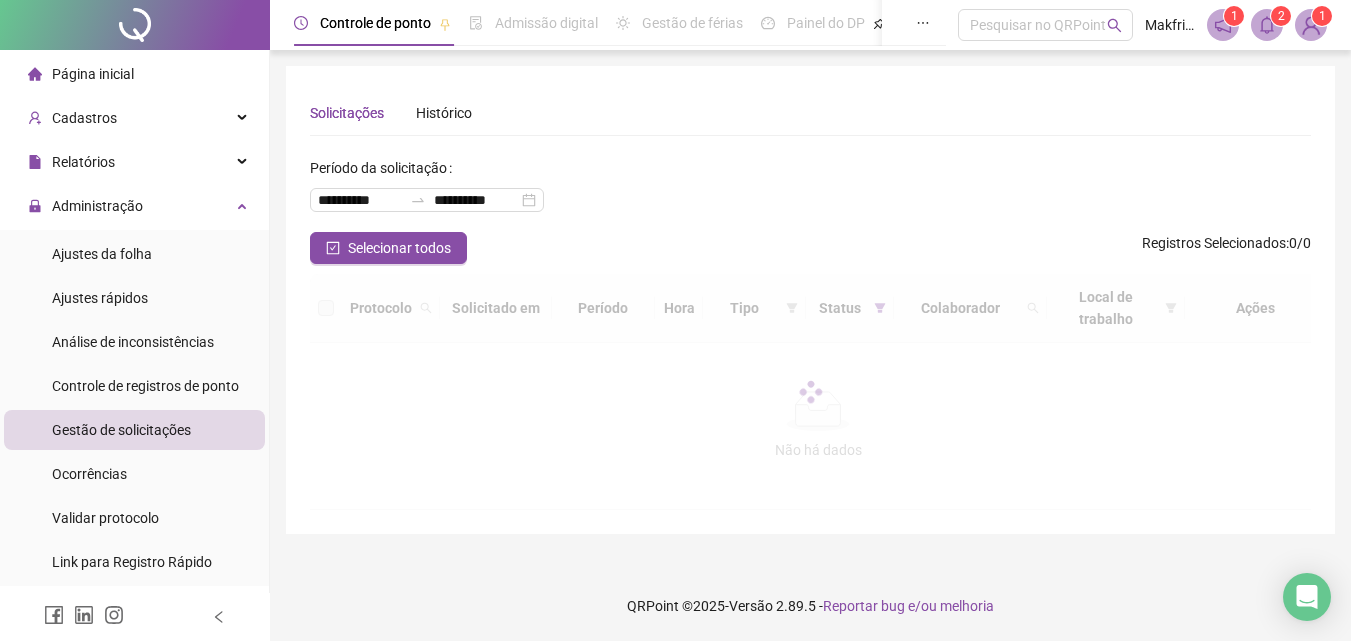 scroll, scrollTop: 0, scrollLeft: 0, axis: both 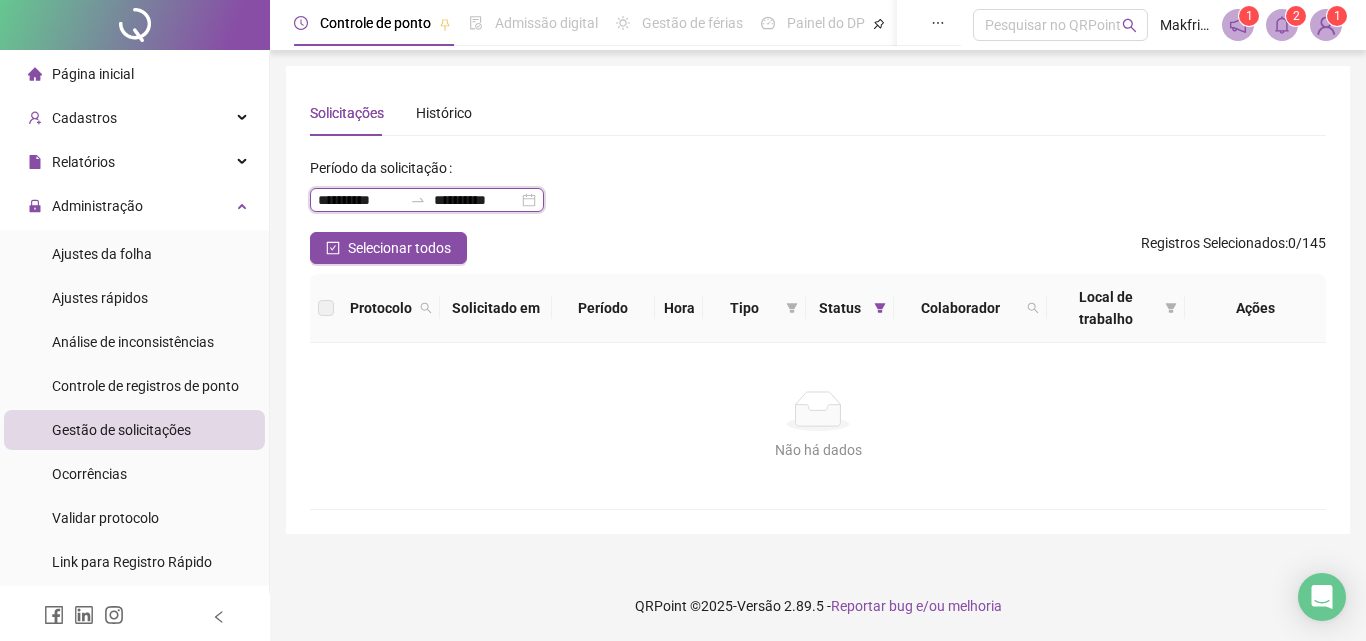 click on "**********" at bounding box center [360, 200] 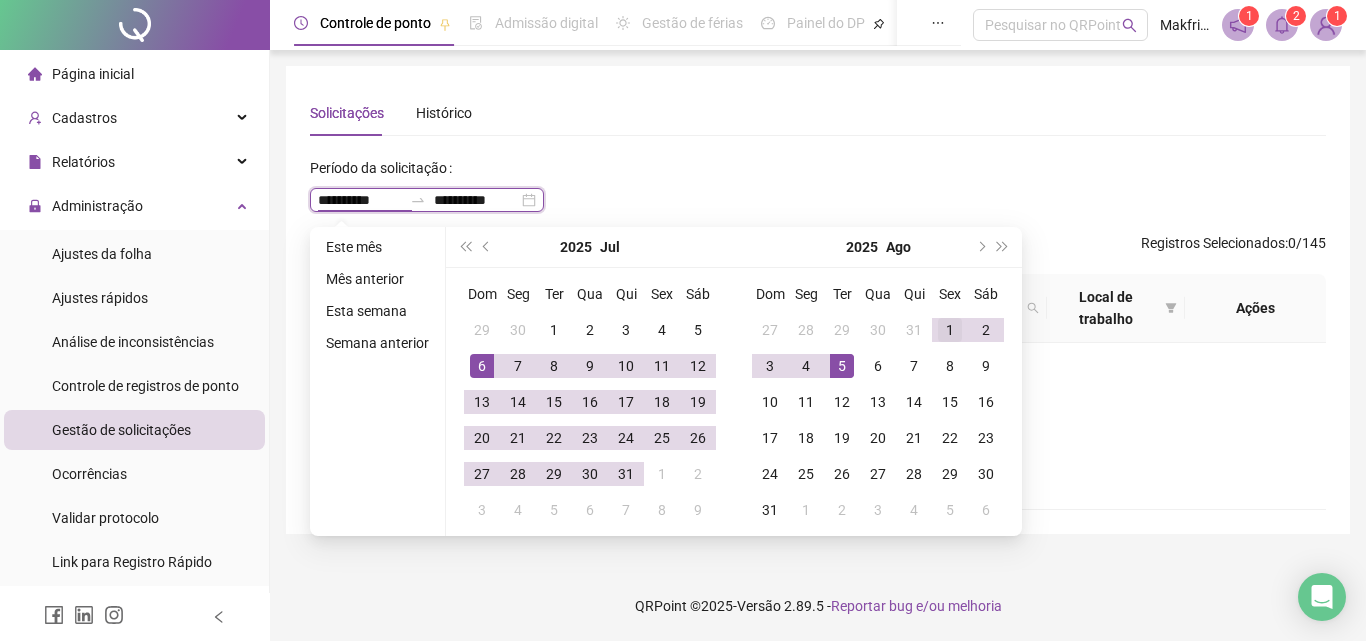type on "**********" 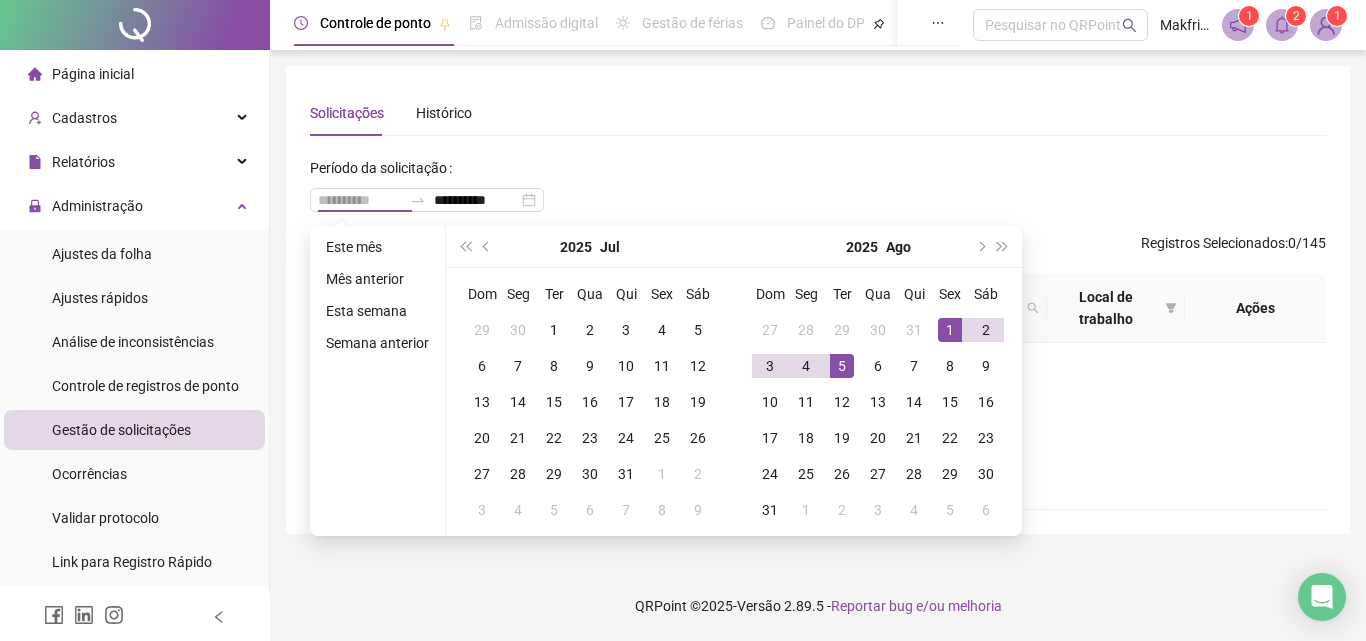 click on "1" at bounding box center (950, 330) 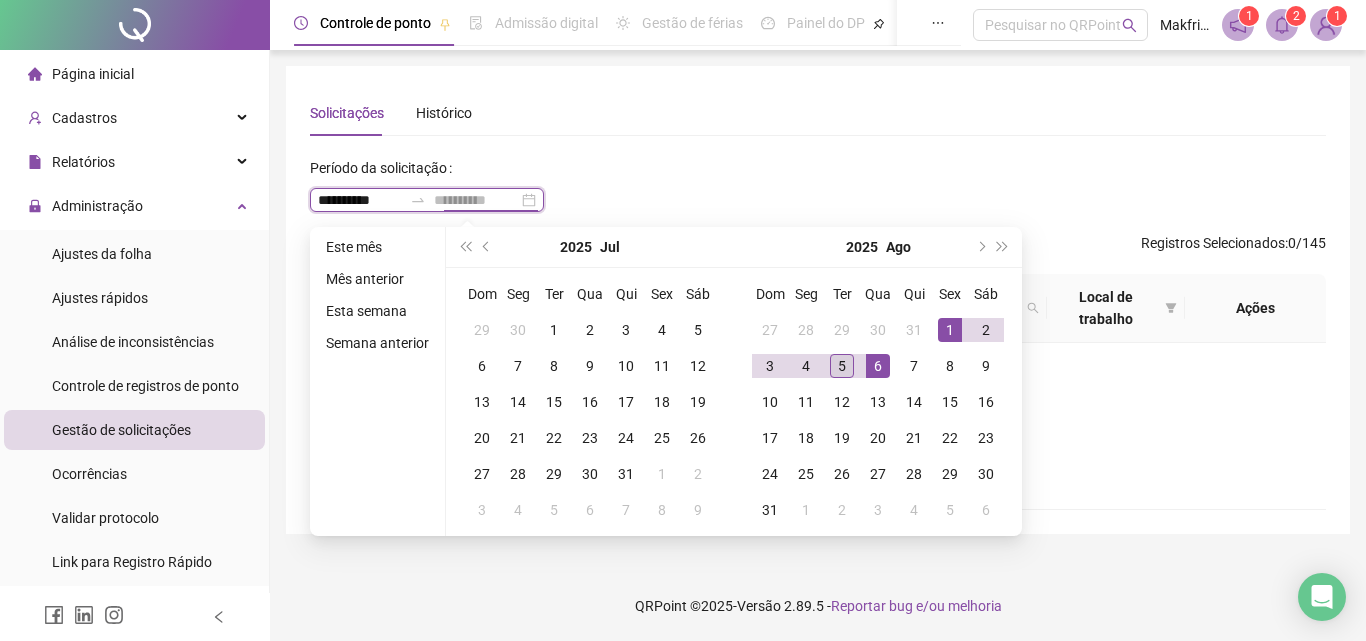 type on "**********" 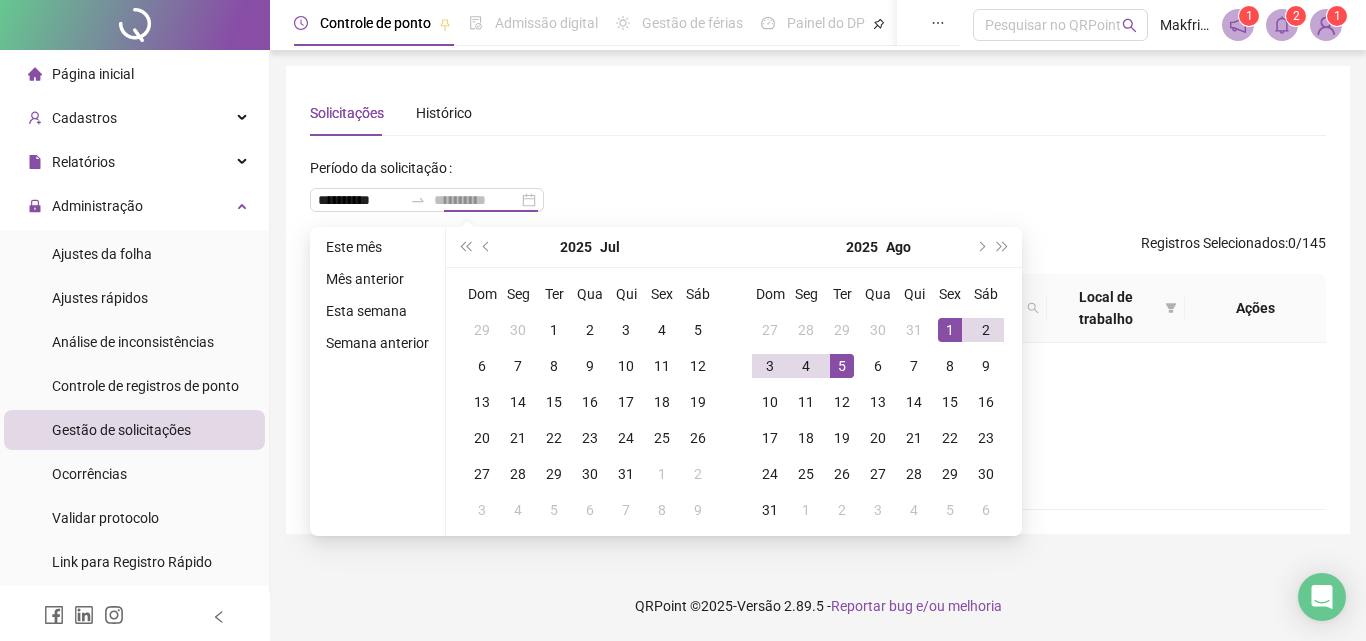 click on "5" at bounding box center [842, 366] 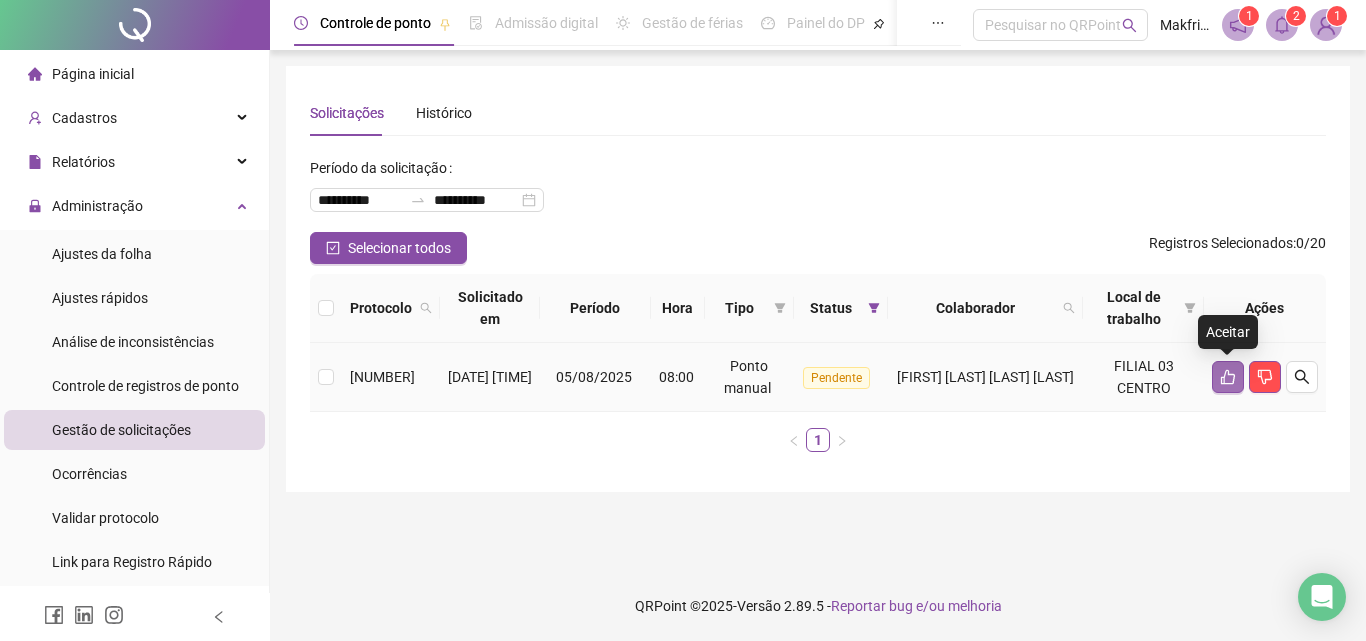 click 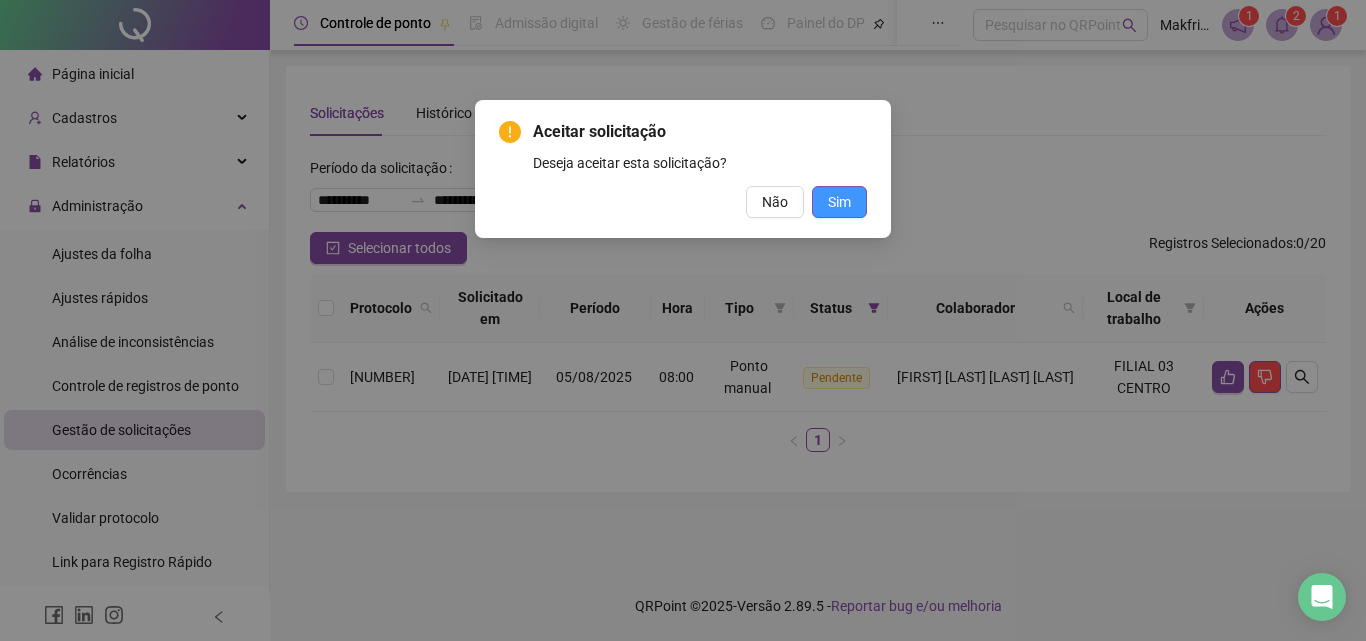 click on "Sim" at bounding box center (839, 202) 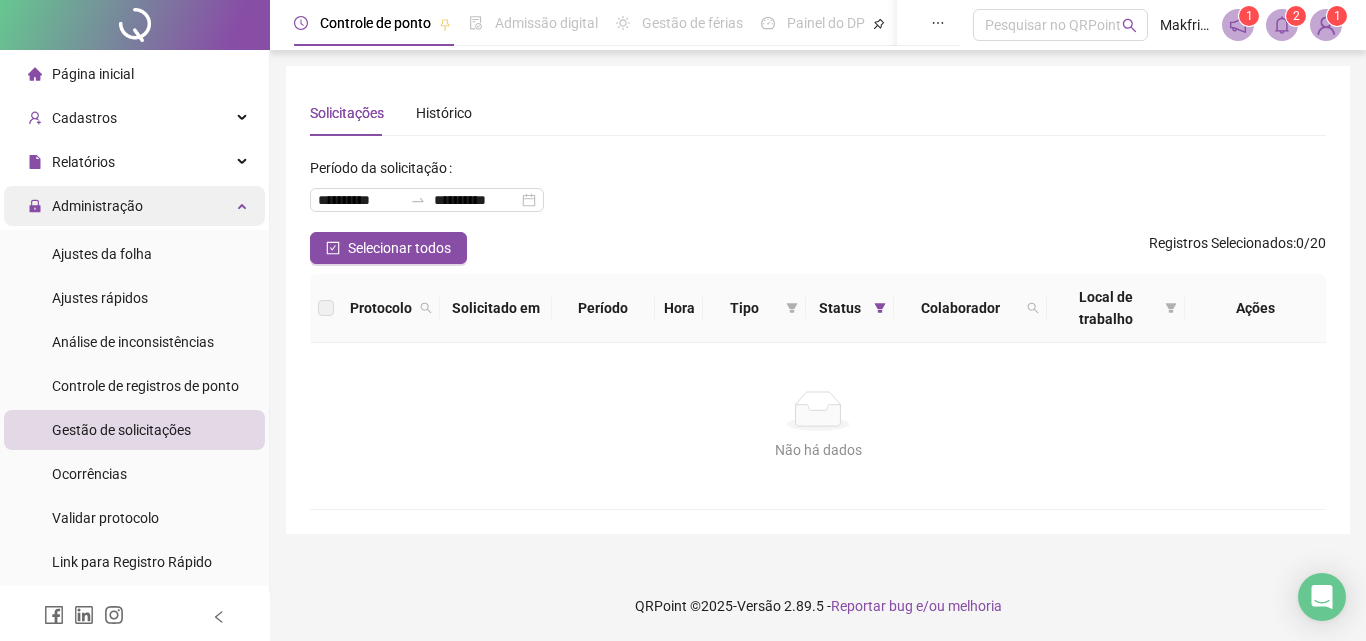 click on "Administração" at bounding box center (97, 206) 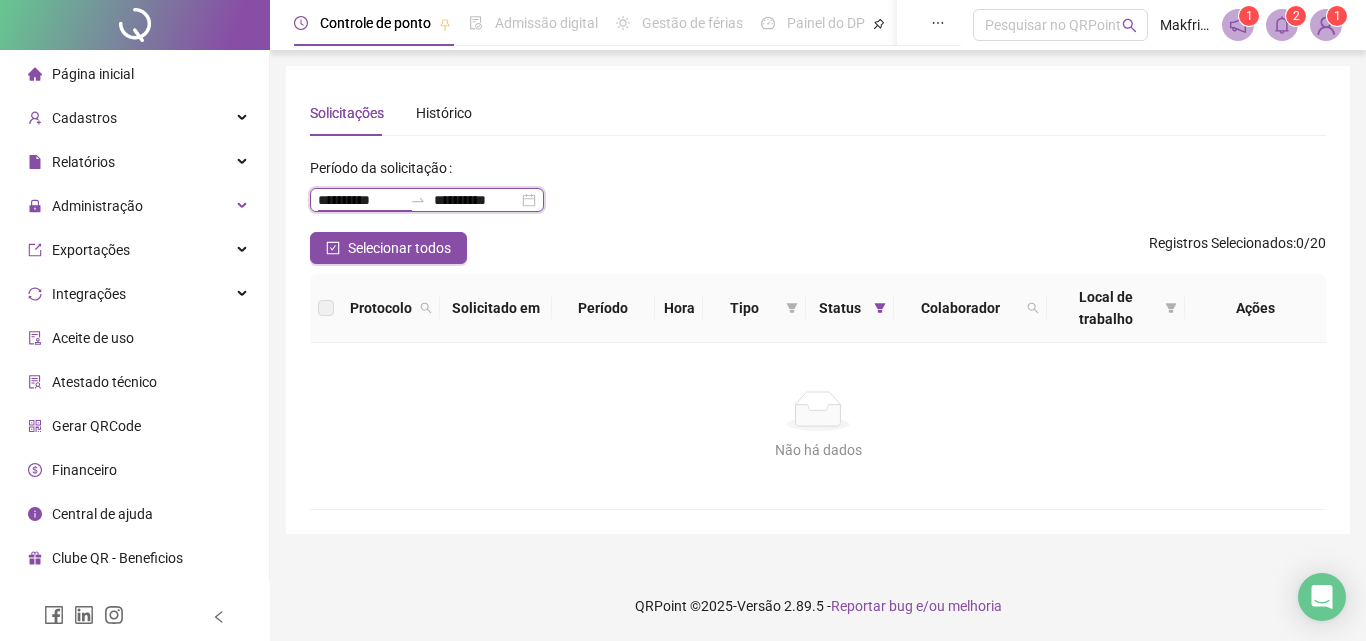 click on "**********" at bounding box center (360, 200) 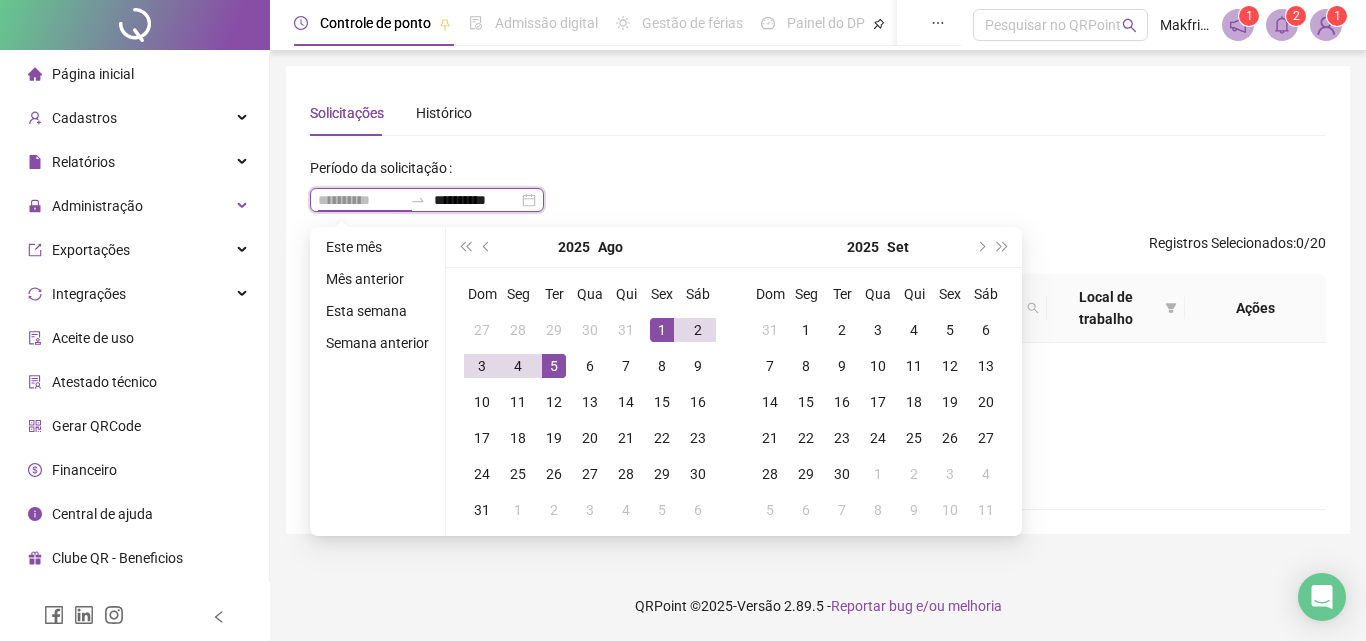type on "**********" 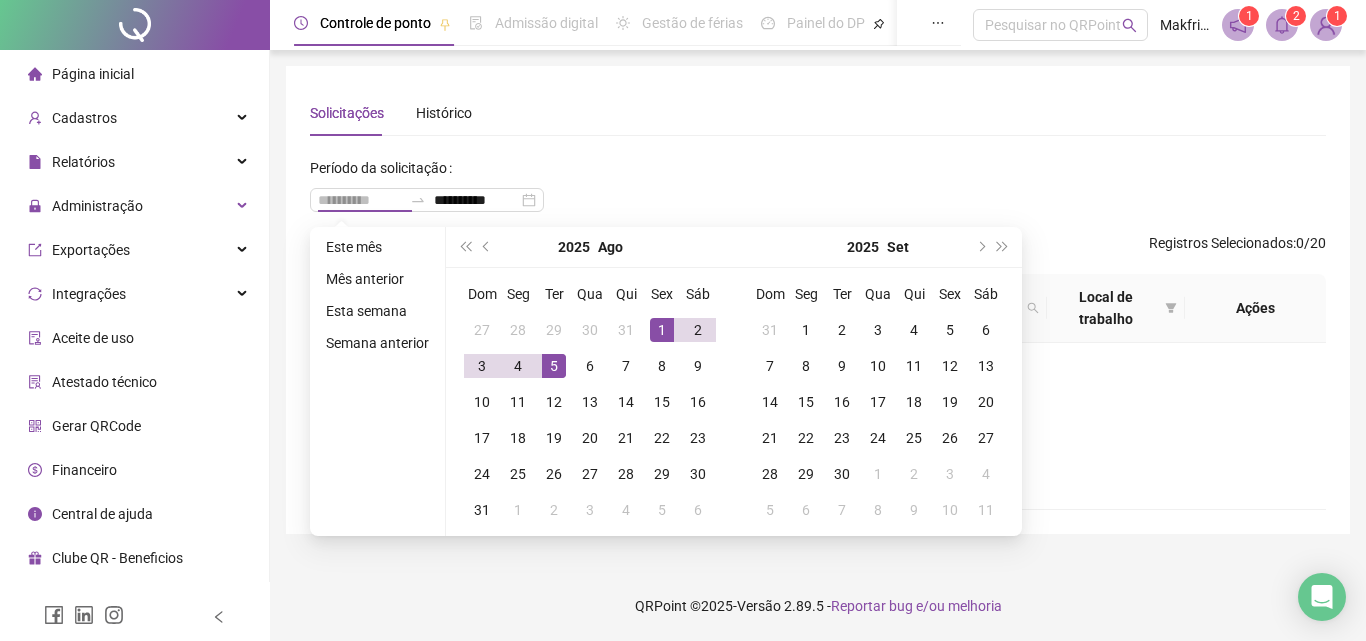 click on "1" at bounding box center (662, 330) 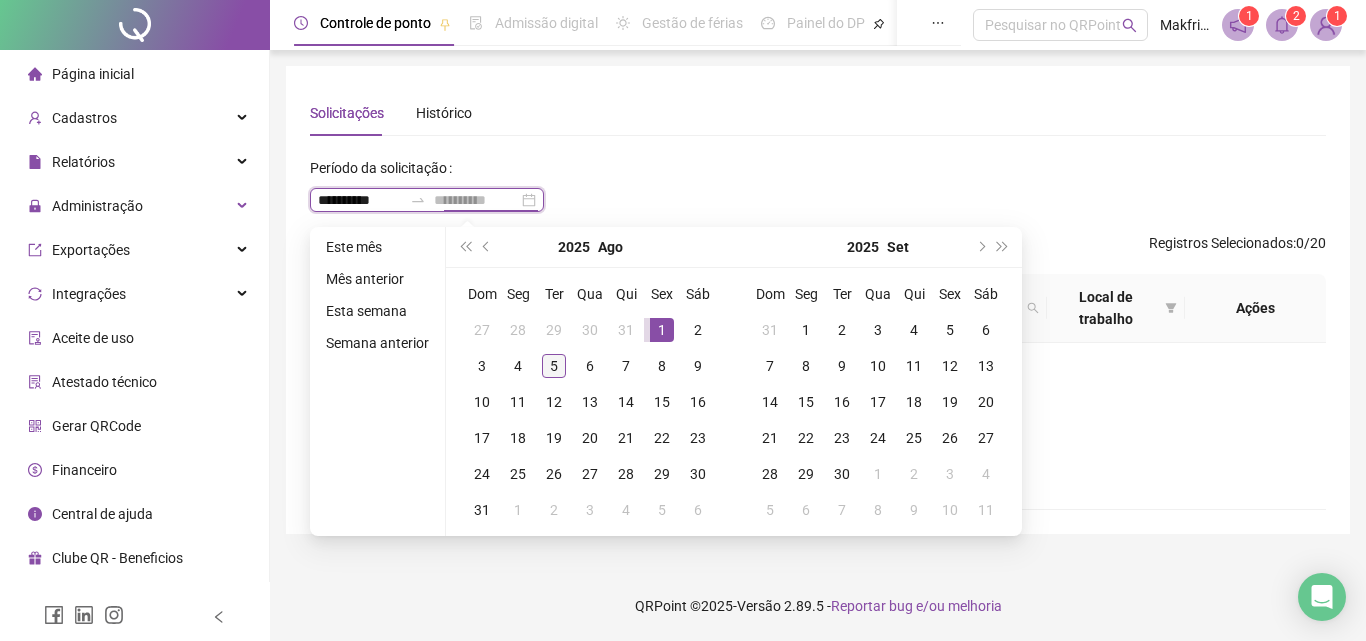 type on "**********" 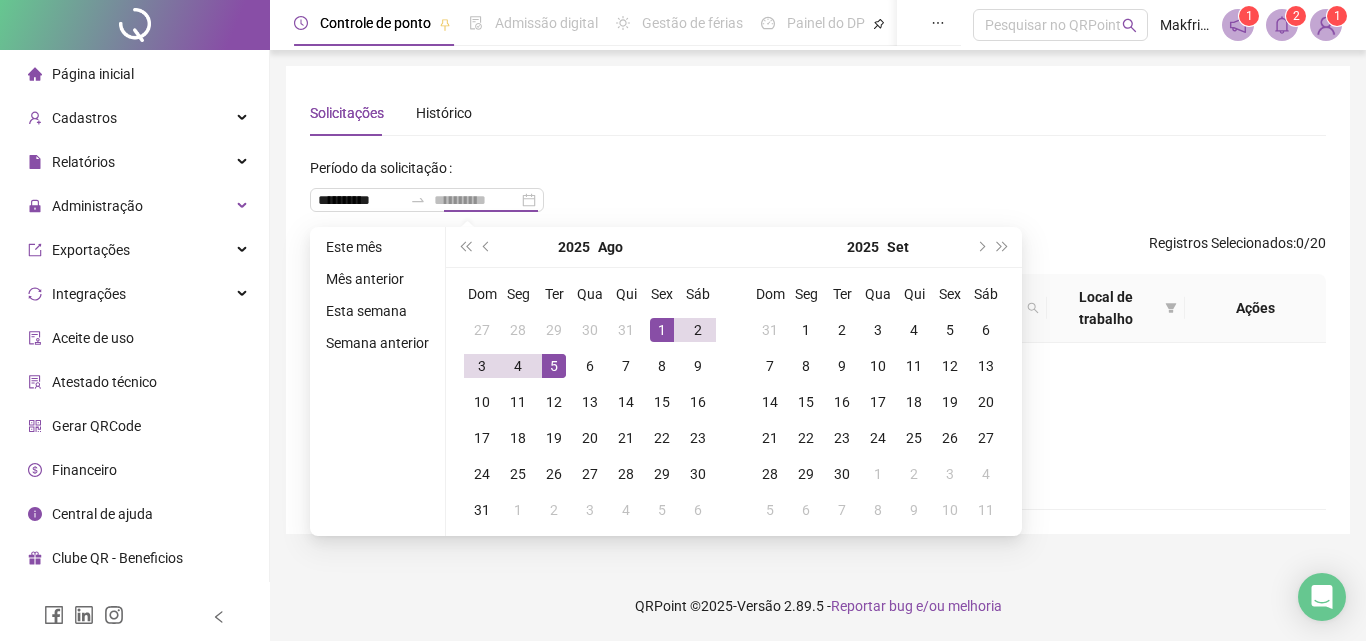 click on "5" at bounding box center (554, 366) 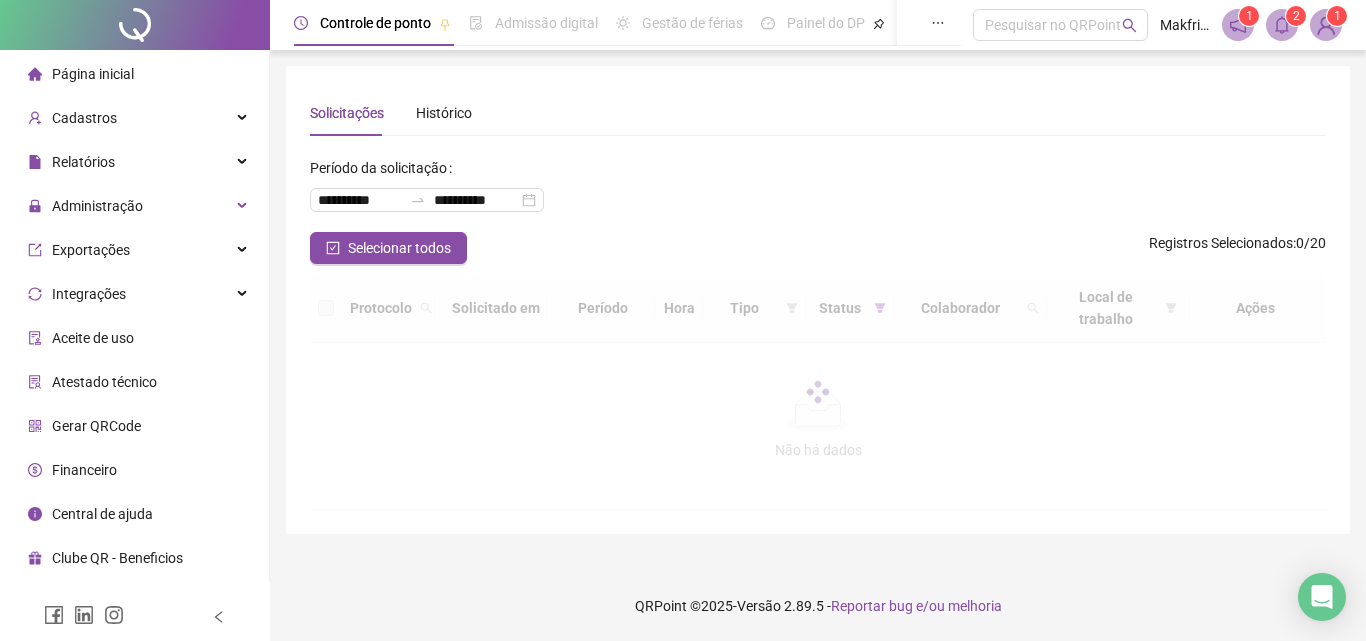 click on "**********" at bounding box center (818, 192) 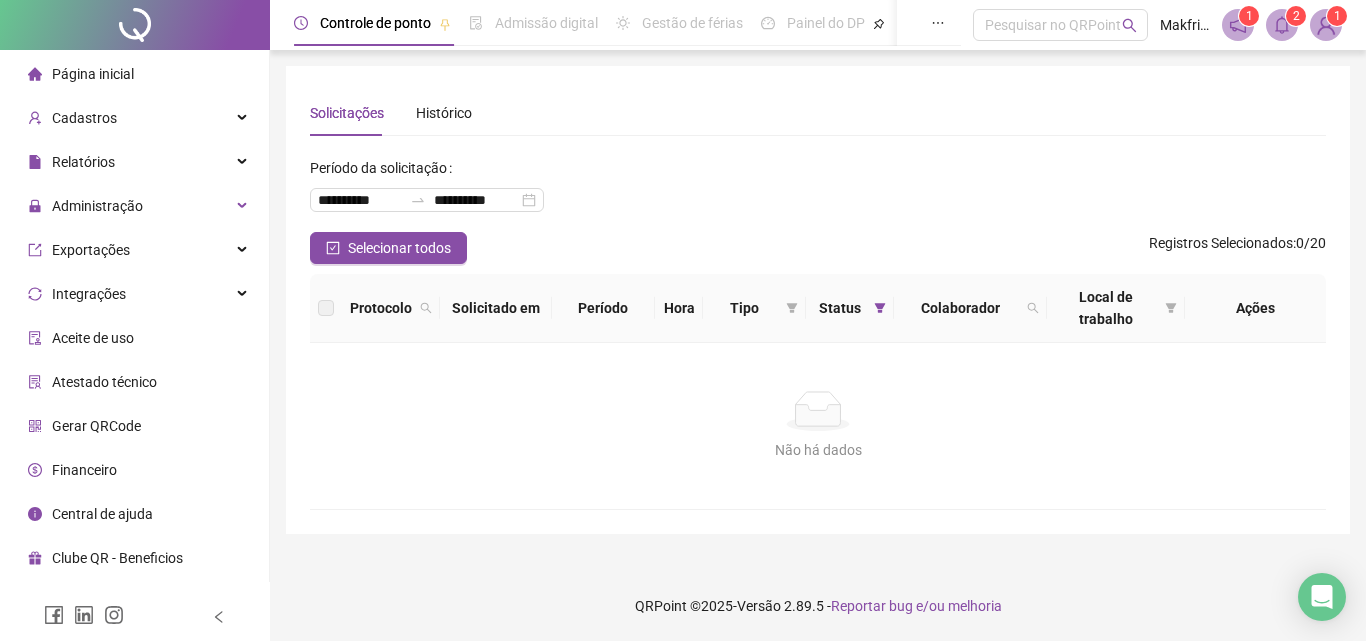 click on "Financeiro" at bounding box center (84, 470) 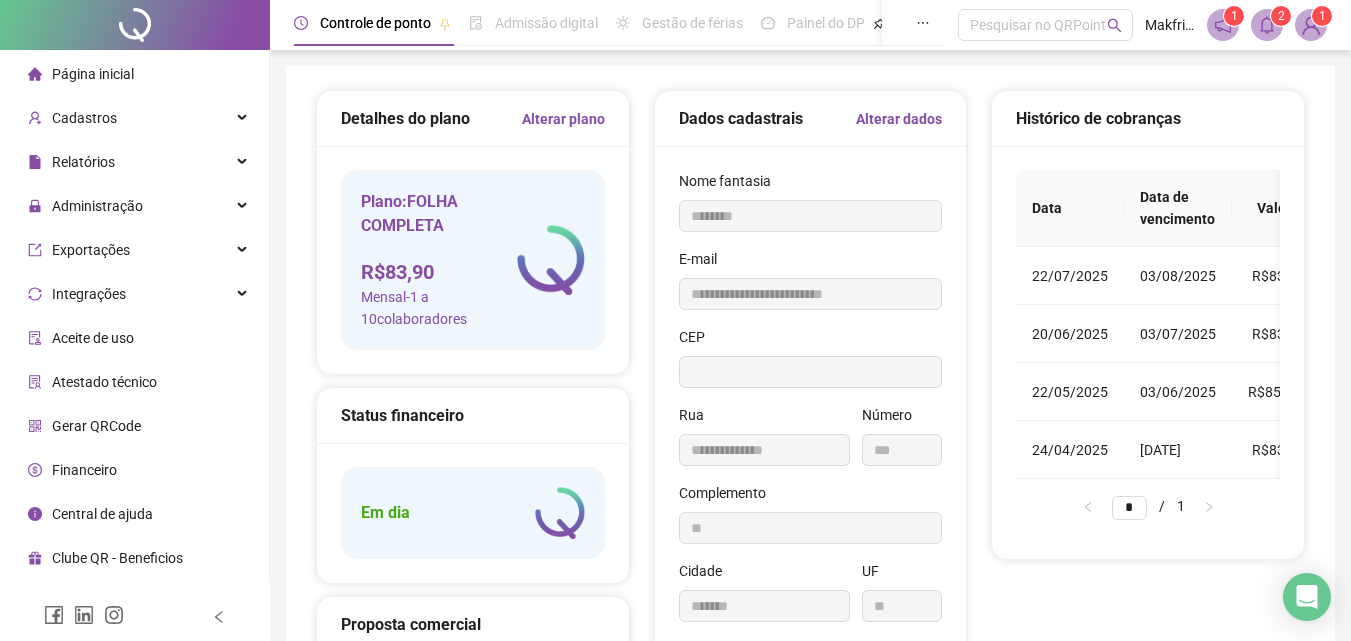 type on "********" 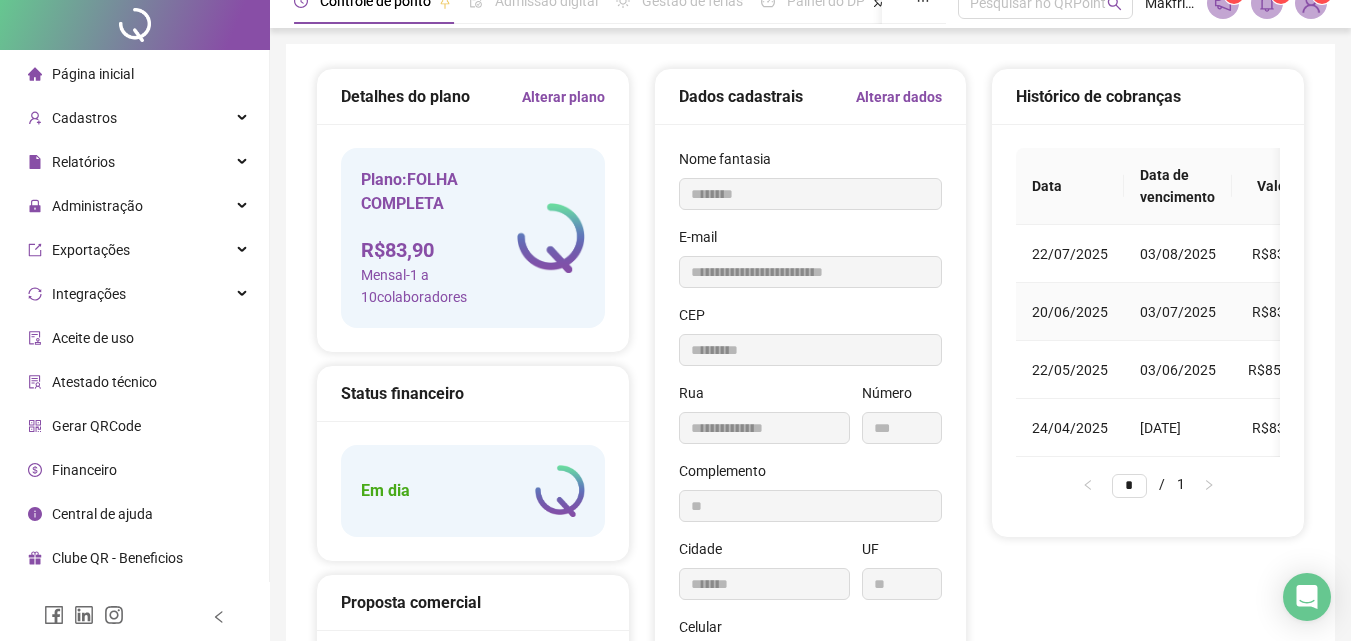 scroll, scrollTop: 0, scrollLeft: 0, axis: both 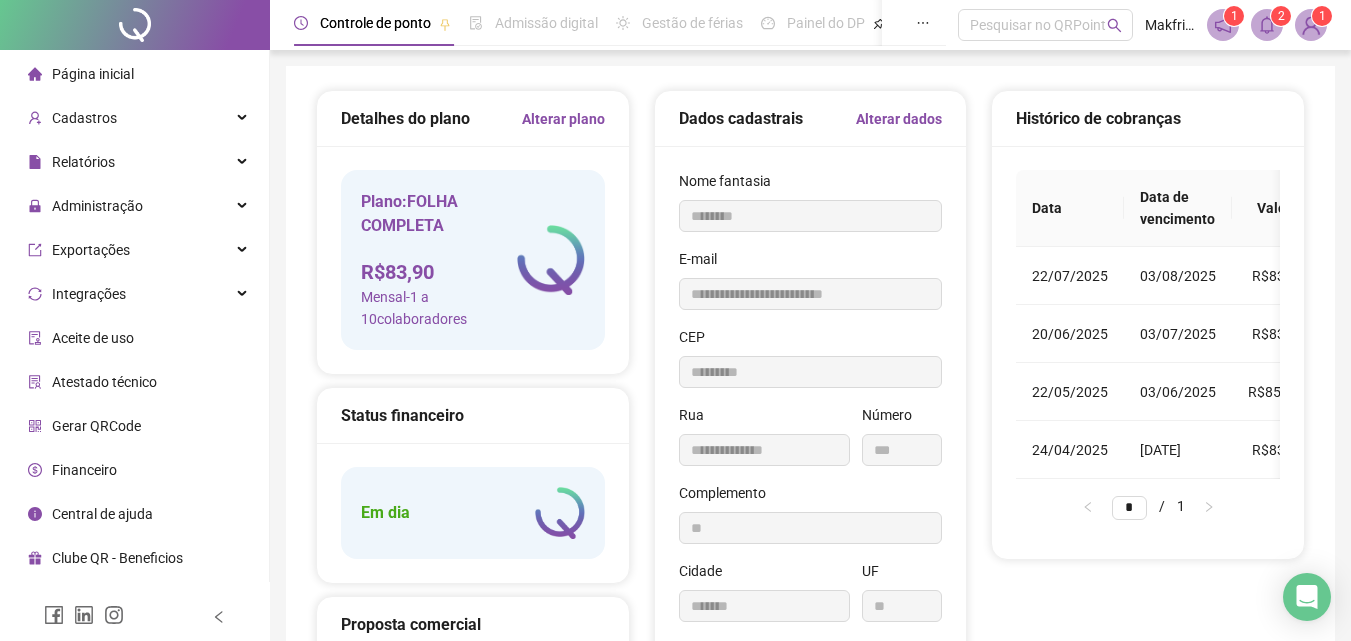 drag, startPoint x: 1000, startPoint y: 484, endPoint x: 981, endPoint y: 481, distance: 19.235384 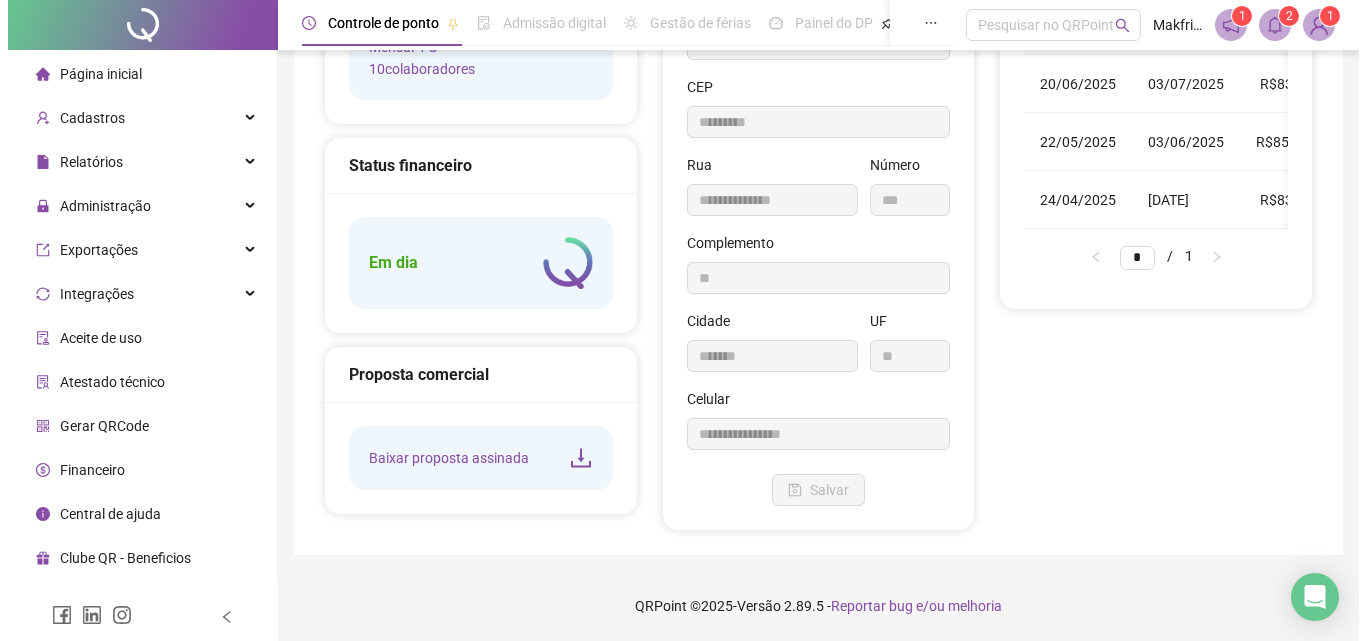 scroll, scrollTop: 0, scrollLeft: 0, axis: both 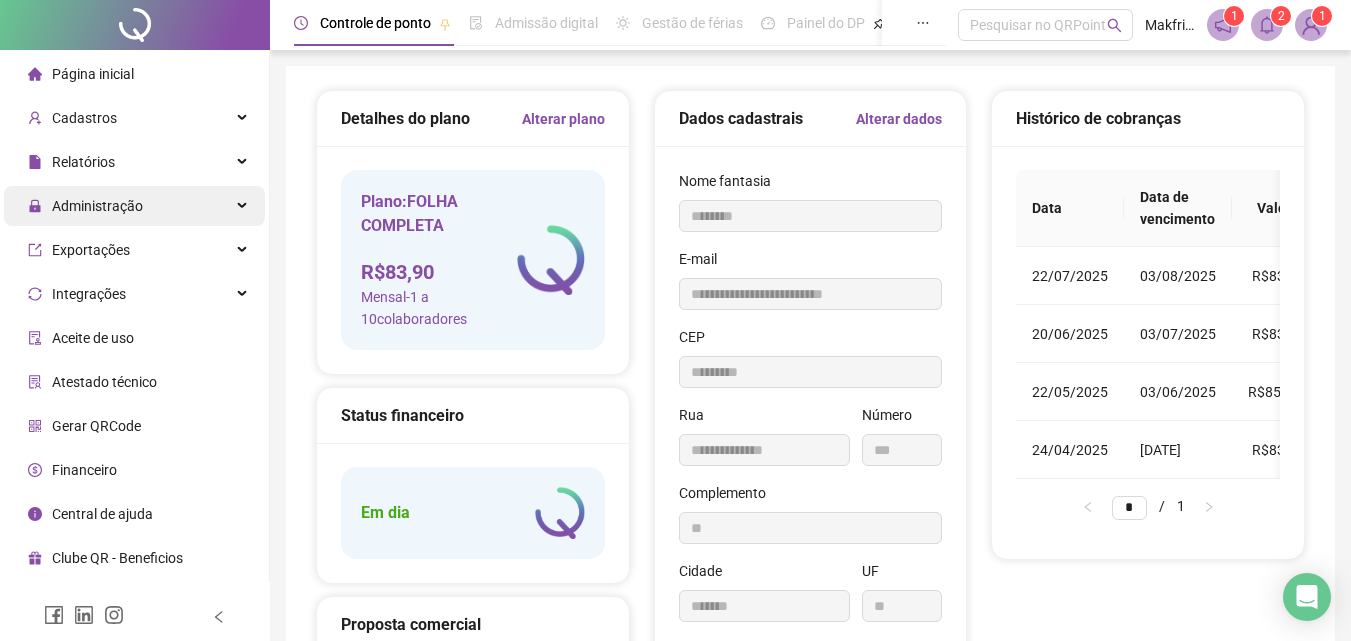 click on "Administração" at bounding box center (97, 206) 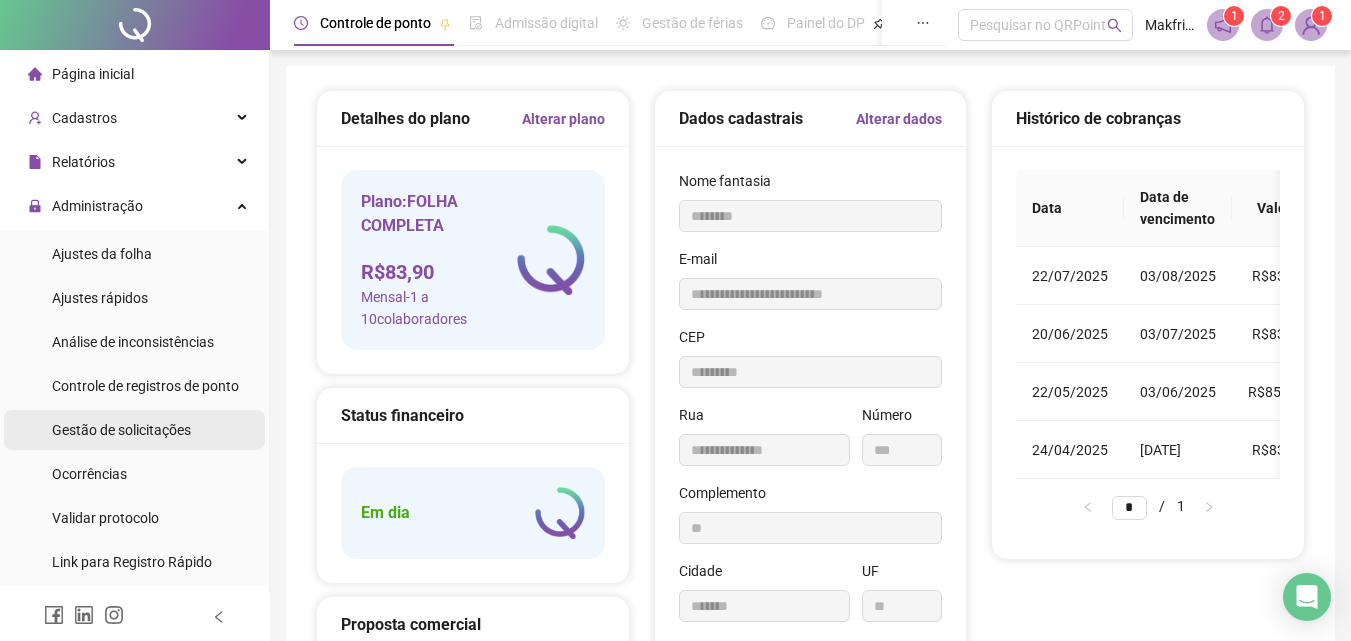click on "Gestão de solicitações" at bounding box center (134, 430) 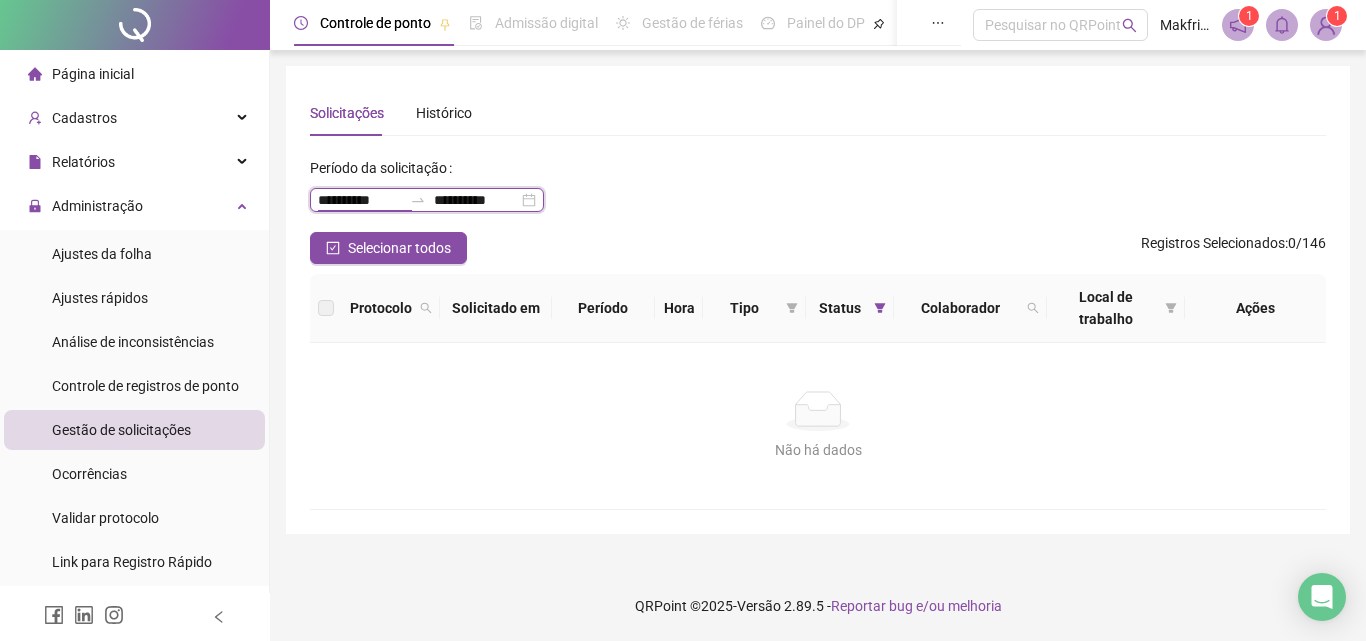 drag, startPoint x: 375, startPoint y: 193, endPoint x: 435, endPoint y: 213, distance: 63.245552 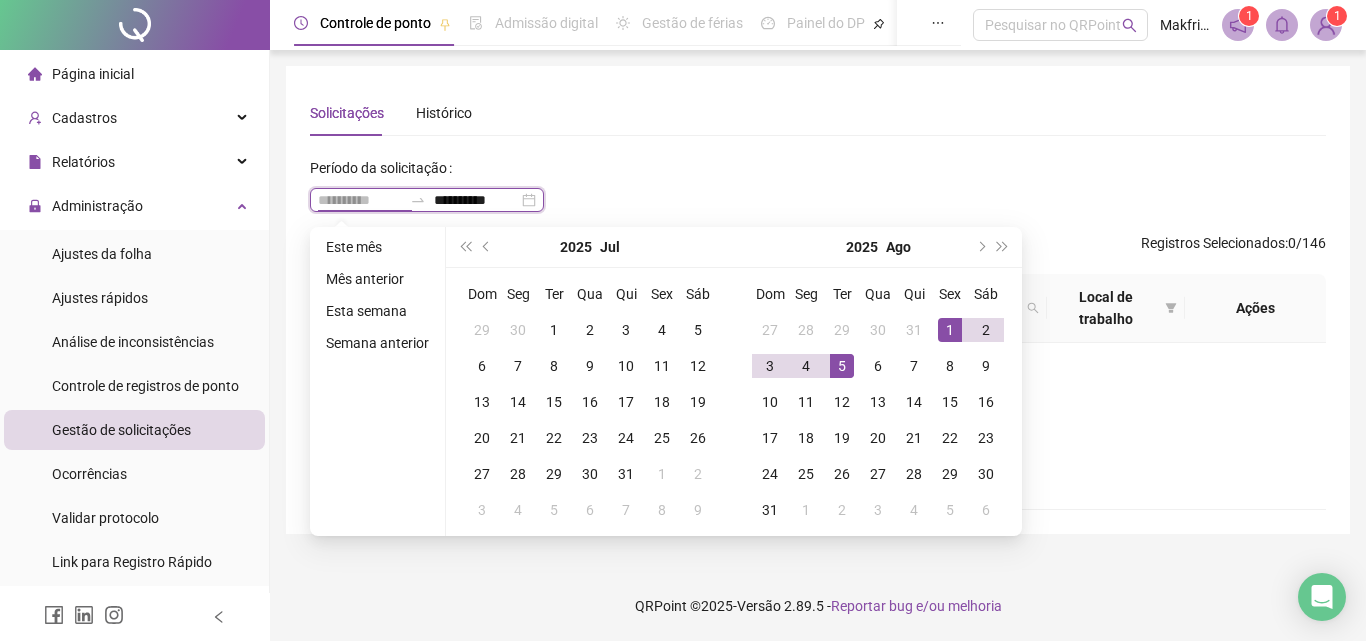 type on "**********" 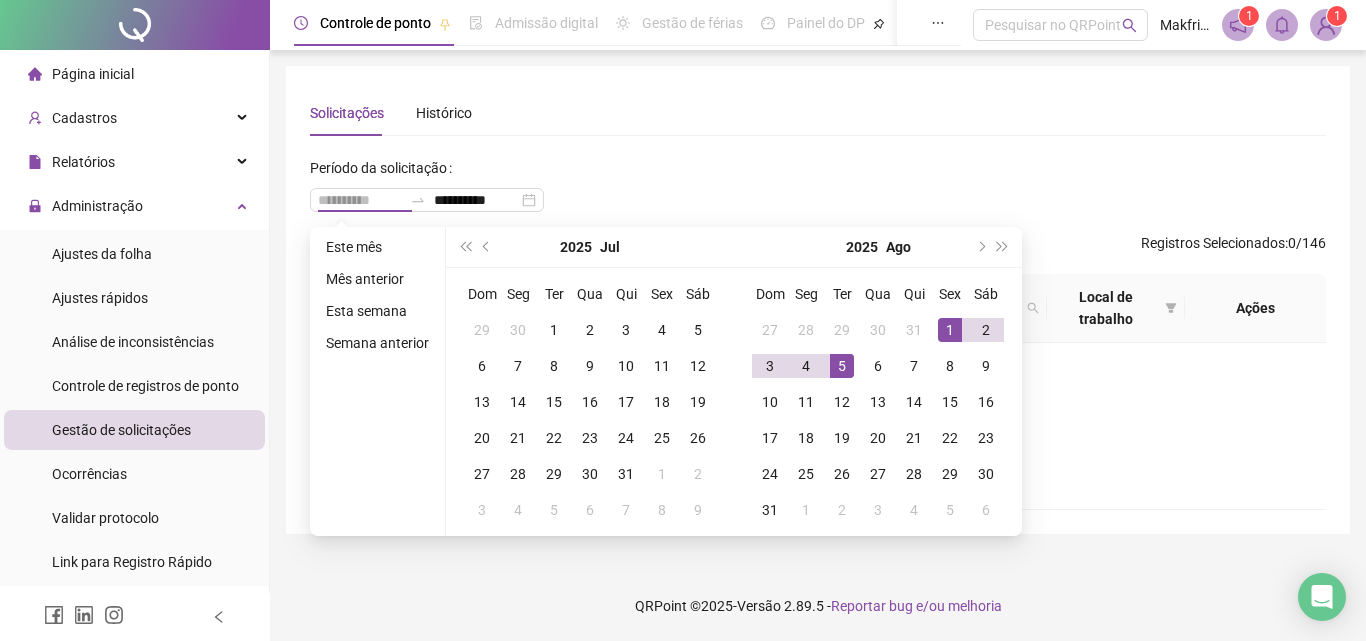 click on "1" at bounding box center [950, 330] 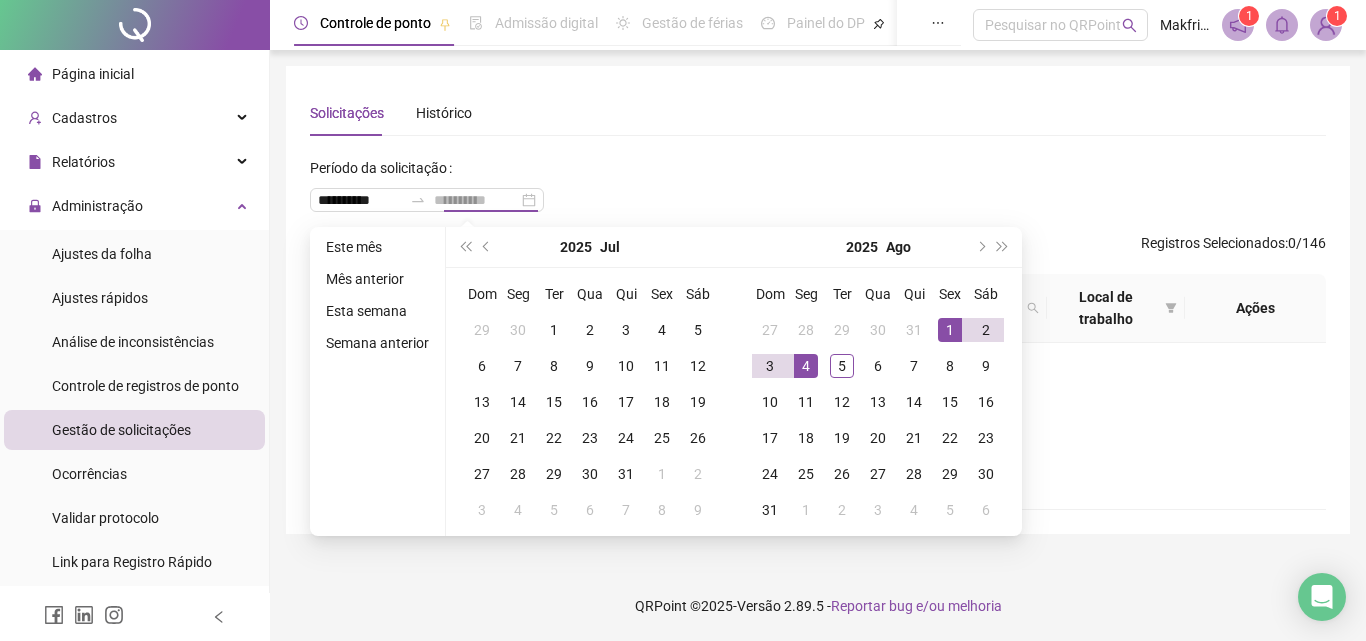 click on "4" at bounding box center [806, 366] 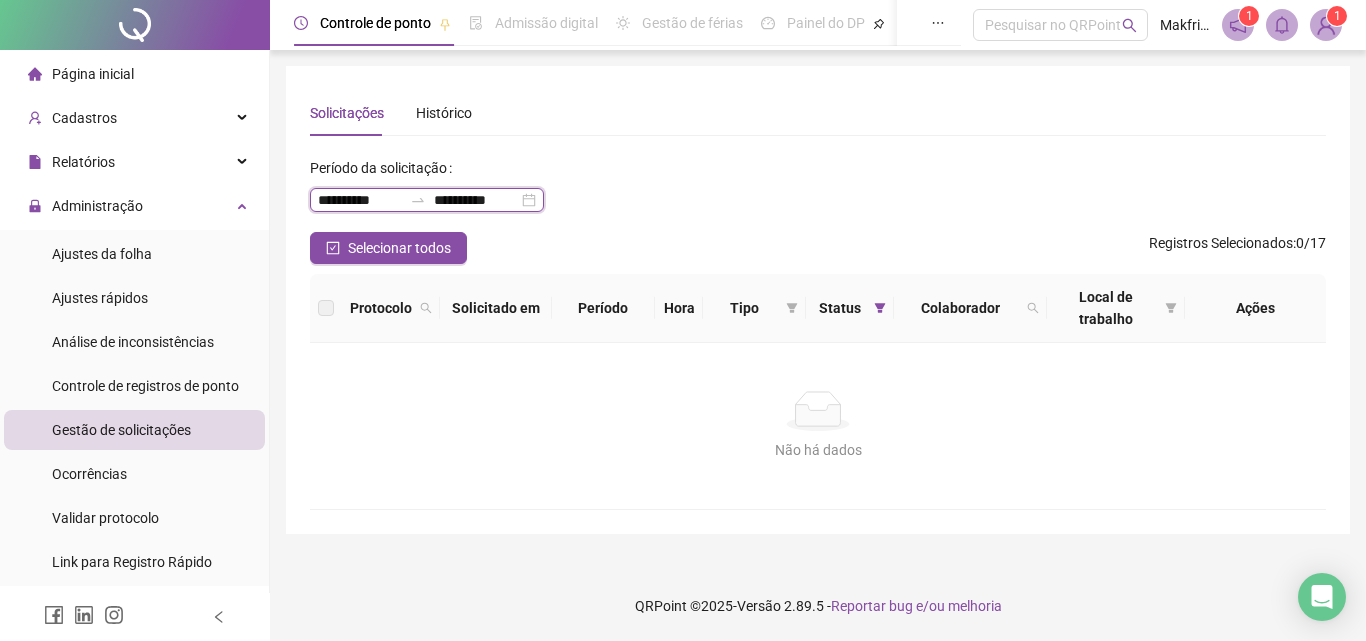 click on "**********" at bounding box center (476, 200) 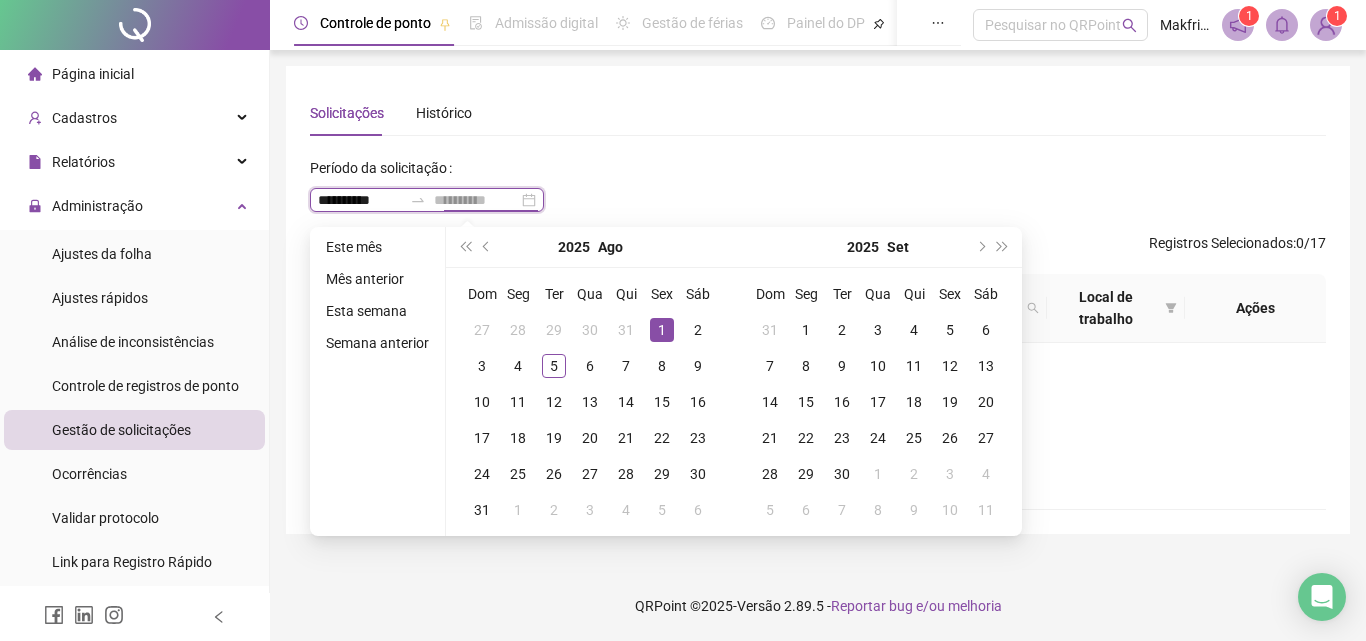 type on "**********" 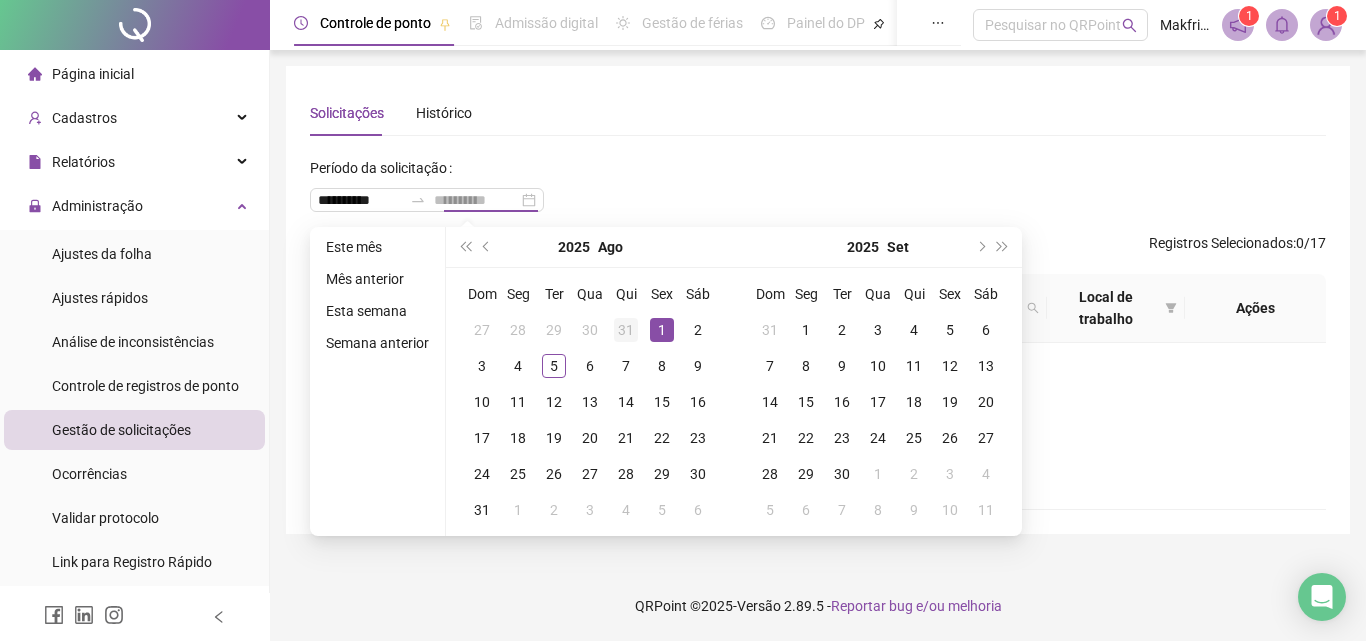 drag, startPoint x: 655, startPoint y: 326, endPoint x: 619, endPoint y: 329, distance: 36.124783 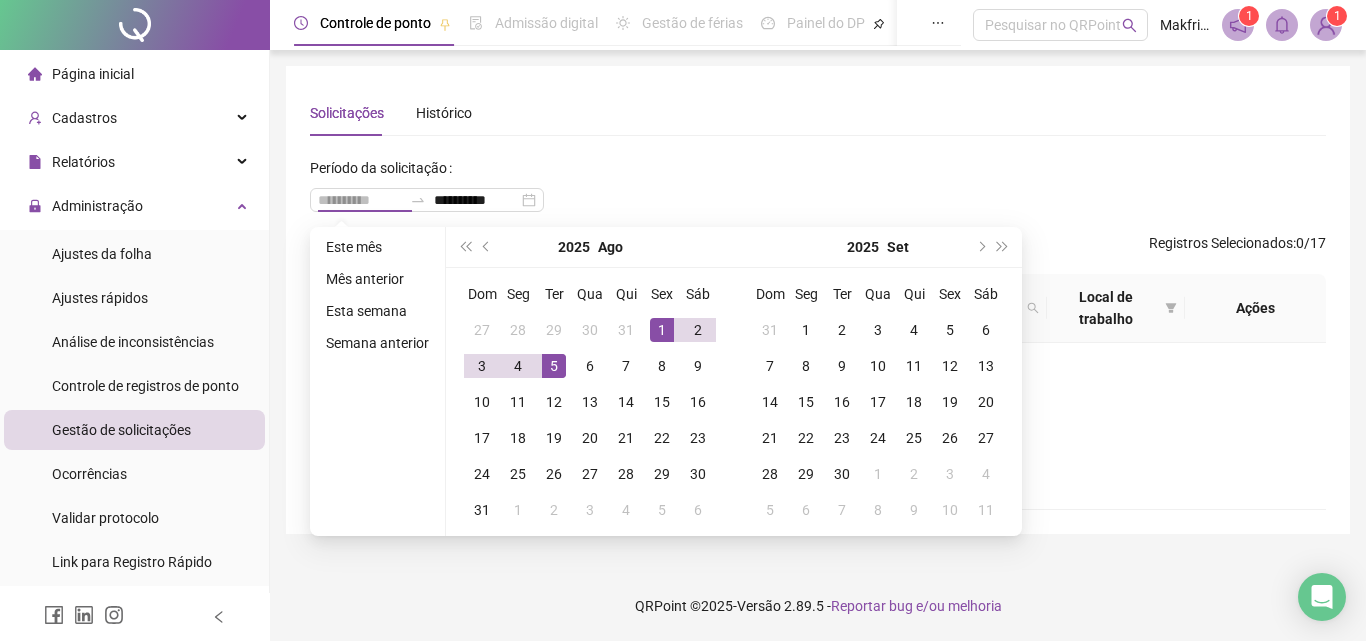 click on "5" at bounding box center [554, 366] 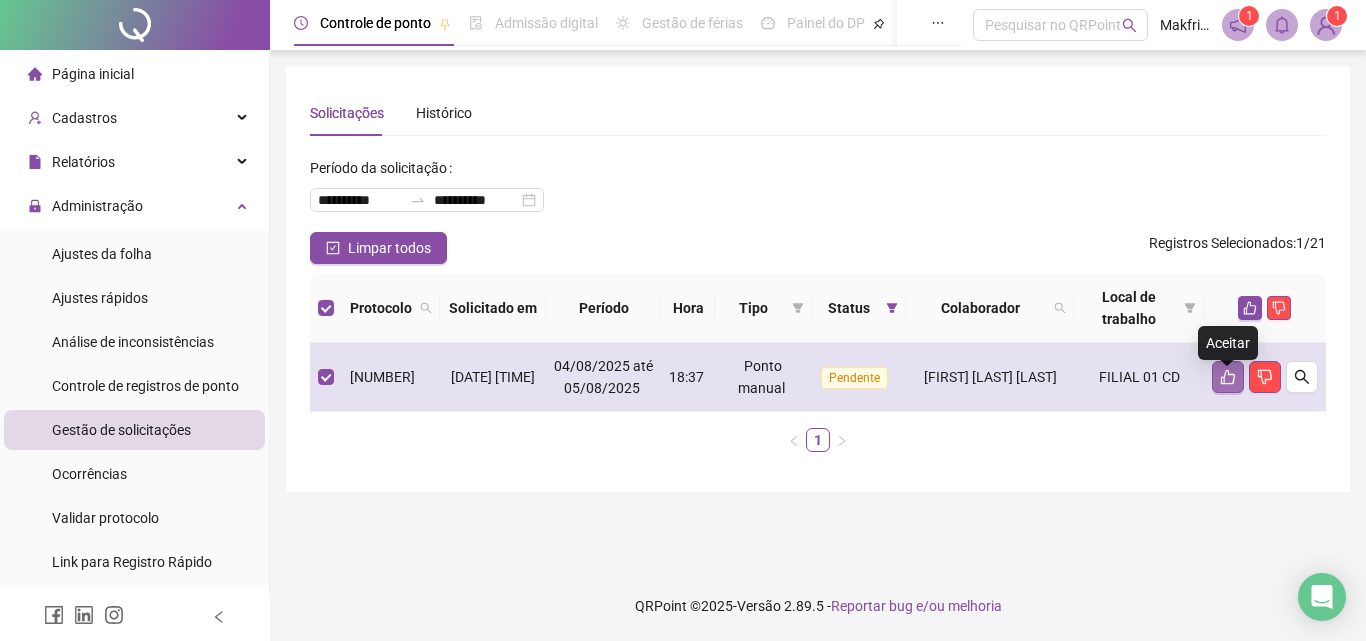 click 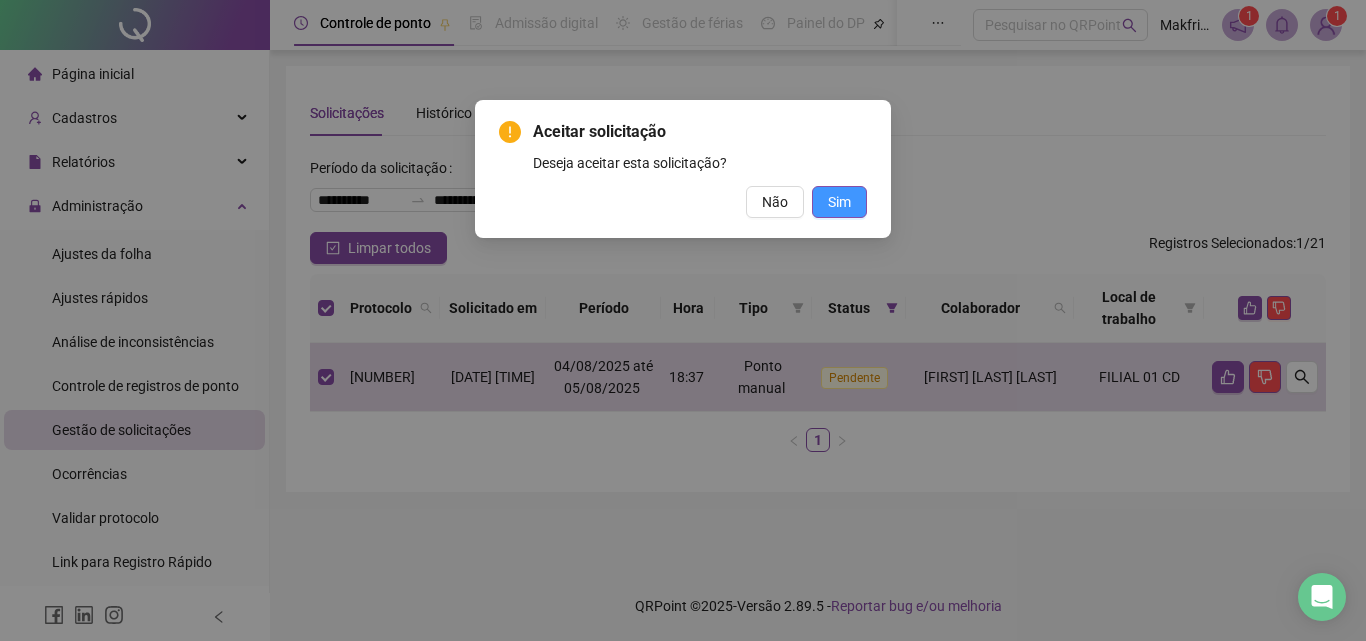 click on "Sim" at bounding box center [839, 202] 